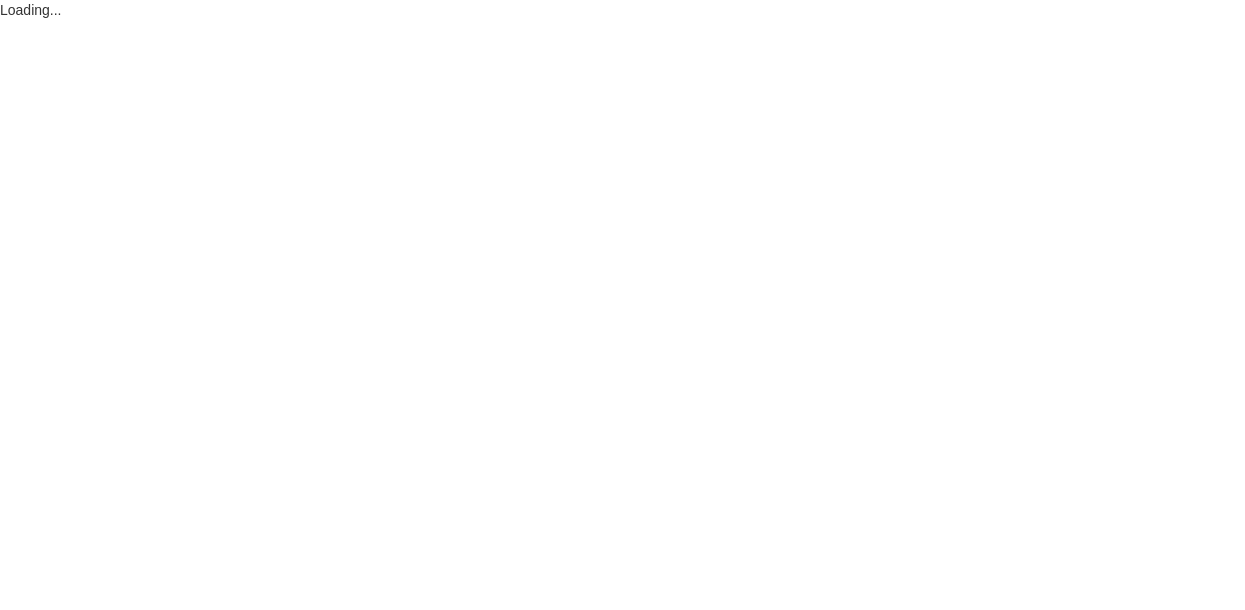scroll, scrollTop: 0, scrollLeft: 0, axis: both 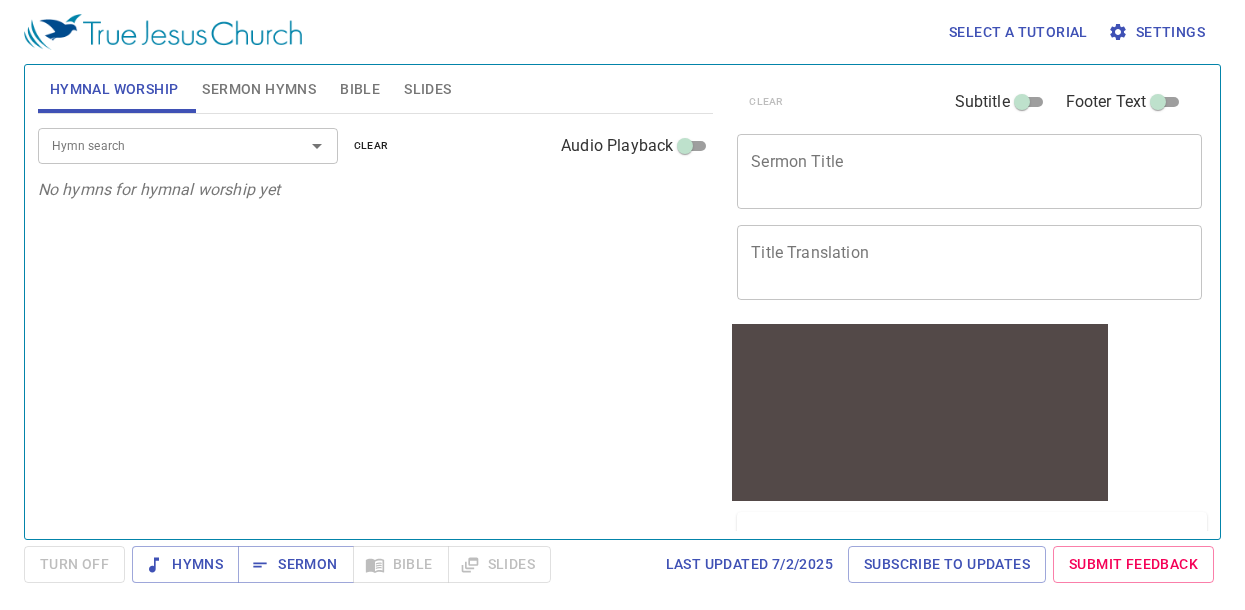 click on "Bible" at bounding box center [360, 89] 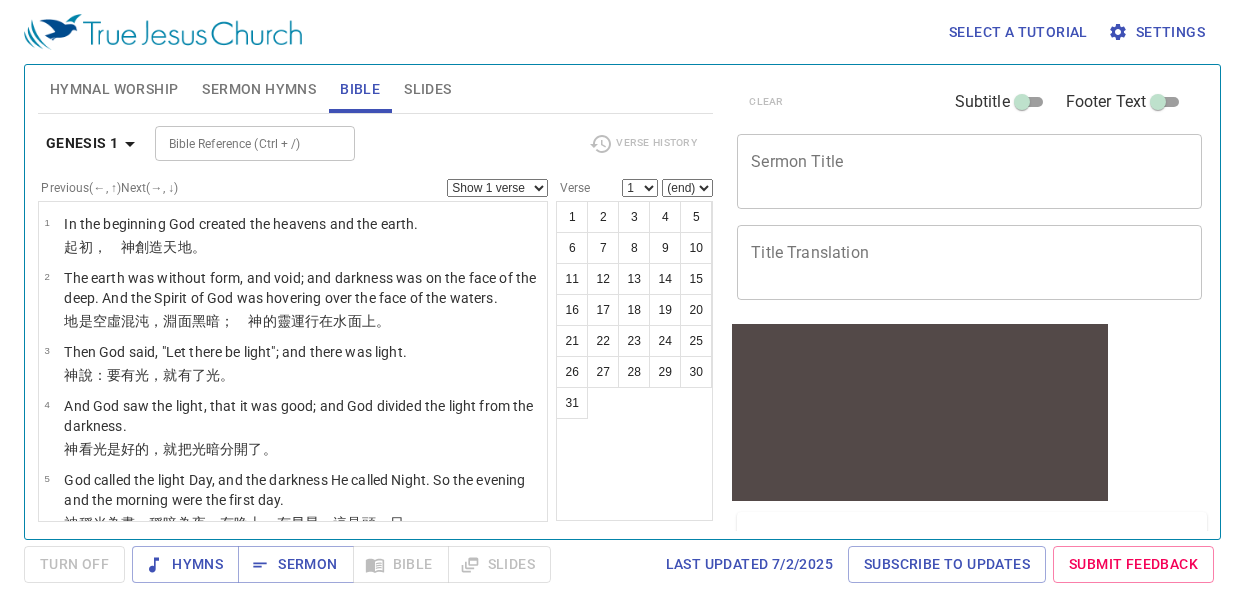 click on "Previous  (←, ↑)     Next  (→, ↓) Show 1 verse Show 2 verses Show 3 verses Show 4 verses Show 5 verses" at bounding box center [293, 188] 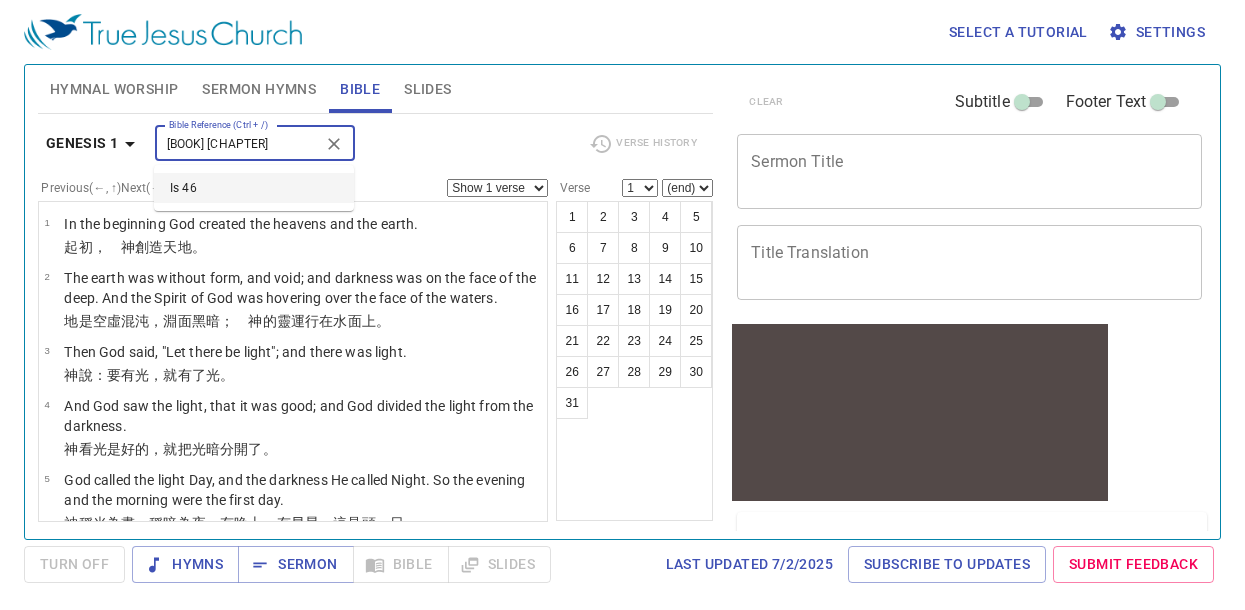 type on "[BOOK] [CHAPTER]" 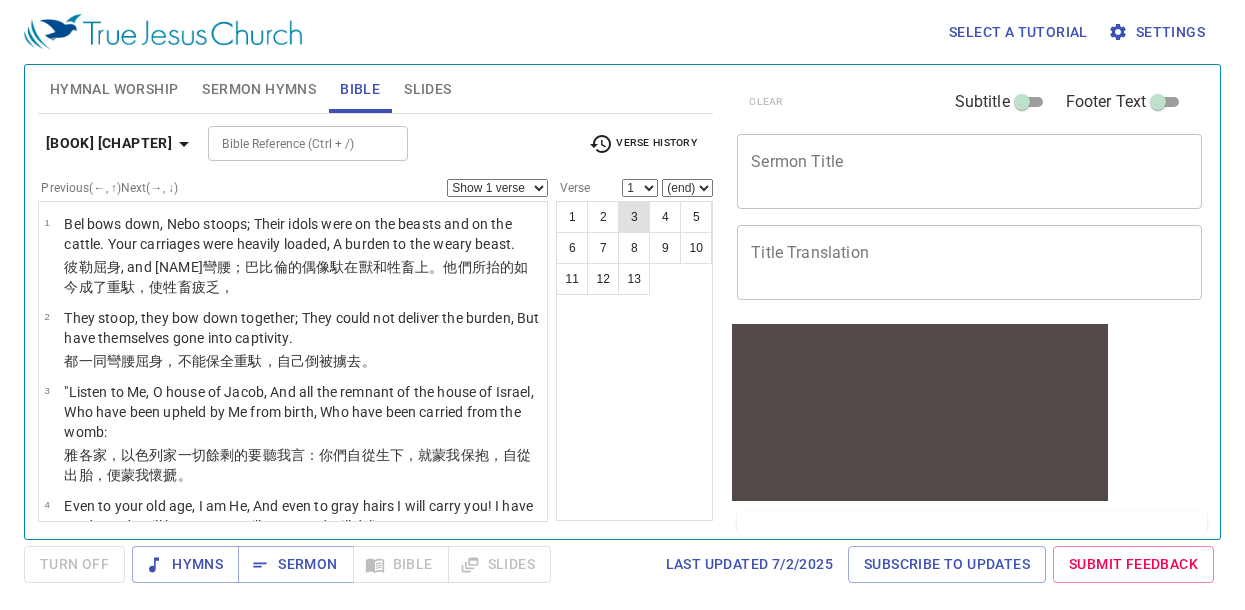 click on "3" at bounding box center [634, 217] 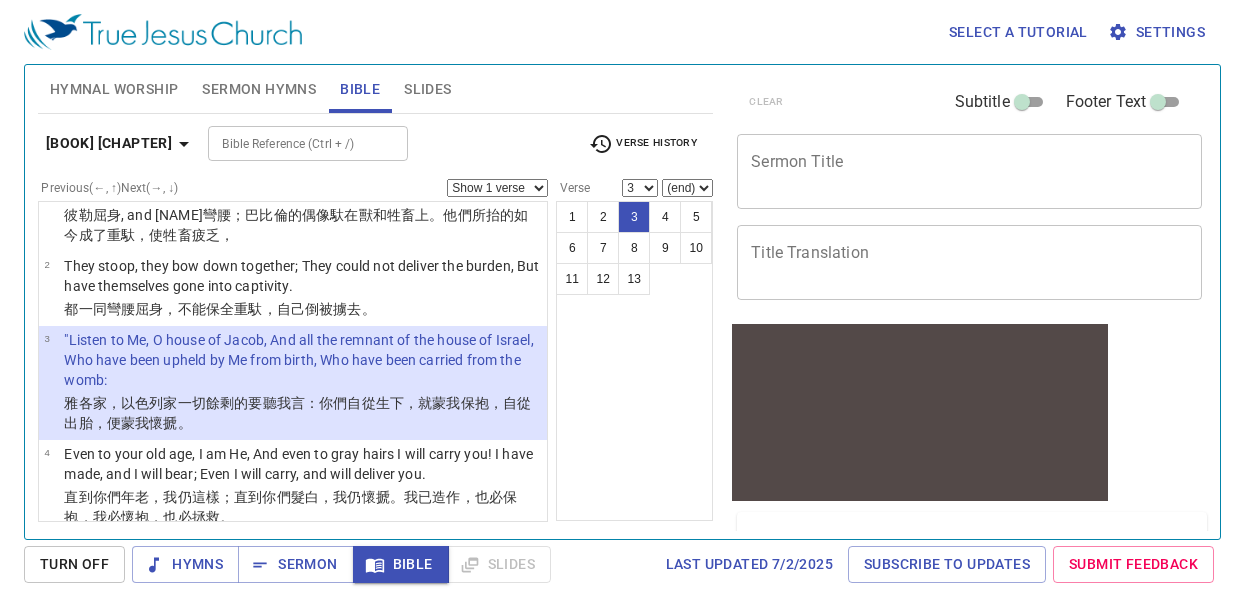 scroll, scrollTop: 100, scrollLeft: 0, axis: vertical 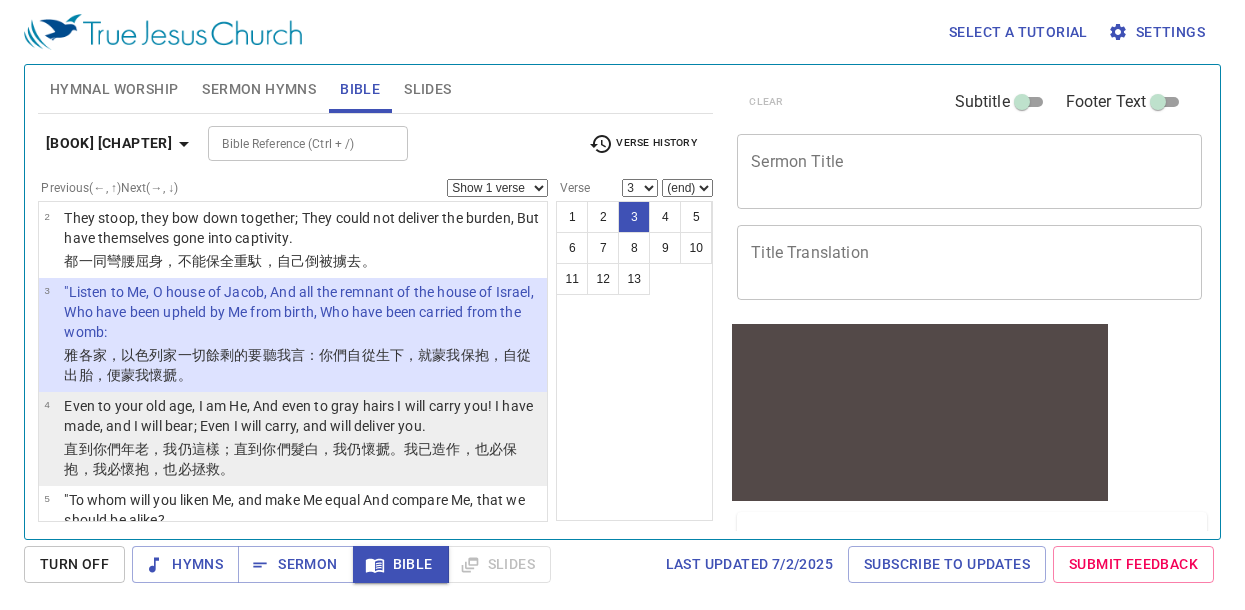 click on "Even to your old age, I am He, And even to gray hairs I will carry you! I have made, and I will bear; Even I will carry, and will deliver you." at bounding box center (302, 416) 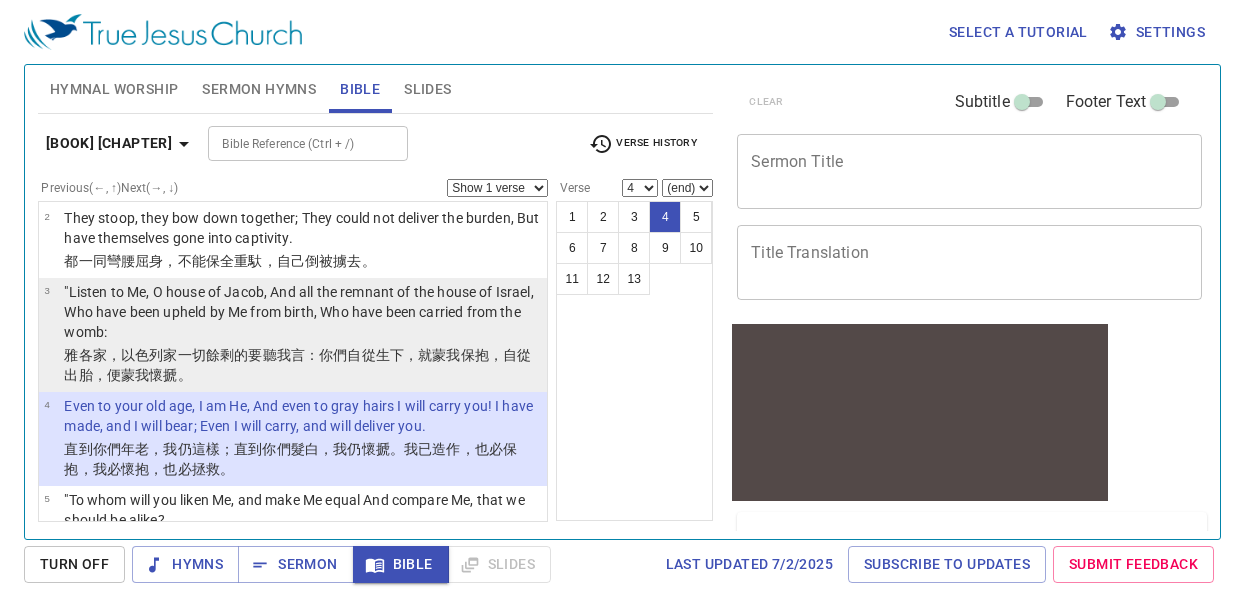 click on ""Listen to Me, O house of Jacob, And all the remnant of the house of Israel, Who have been upheld by Me from birth, Who have been carried from the womb:" at bounding box center [302, 312] 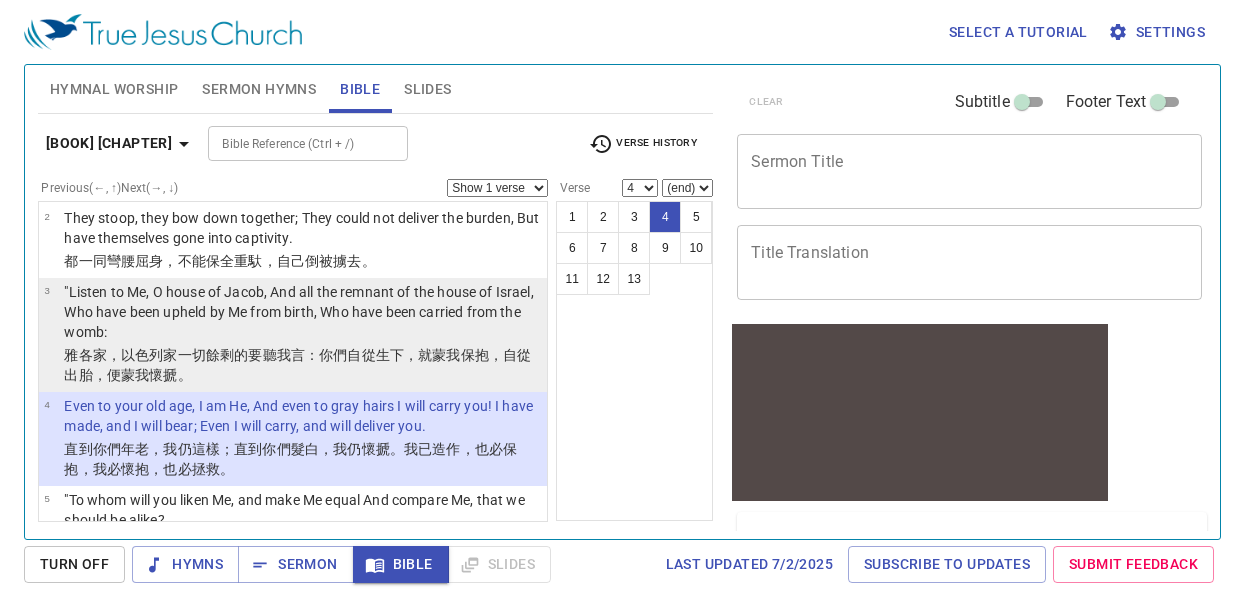 select on "3" 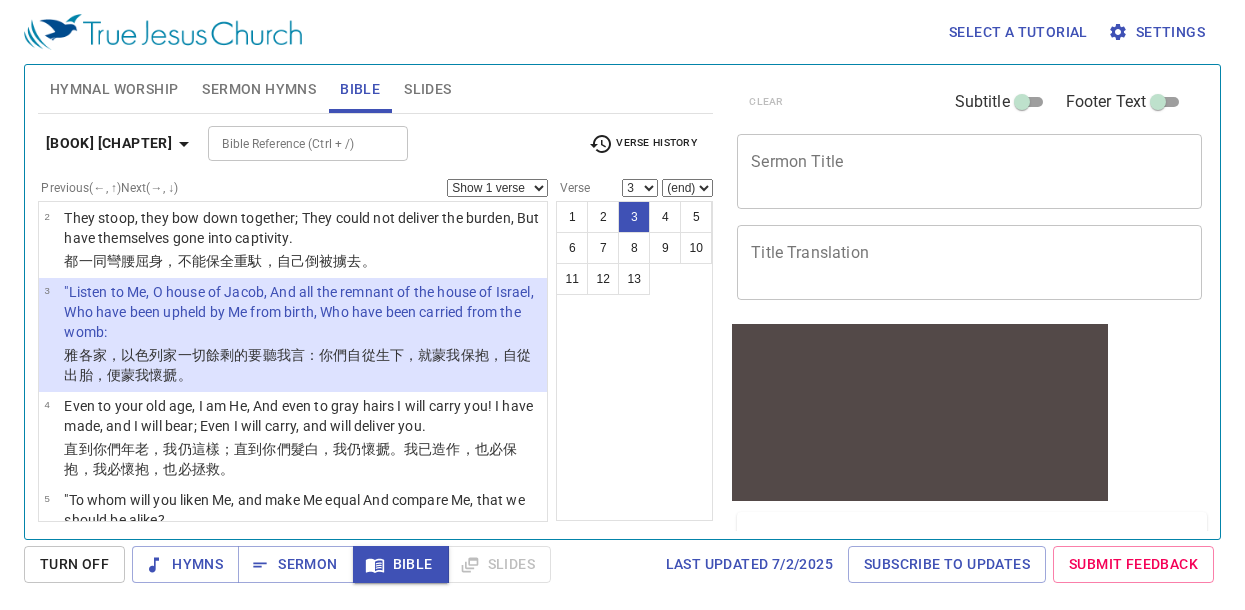 click on "Show 1 verse Show 2 verses Show 3 verses Show 4 verses Show 5 verses" at bounding box center (497, 188) 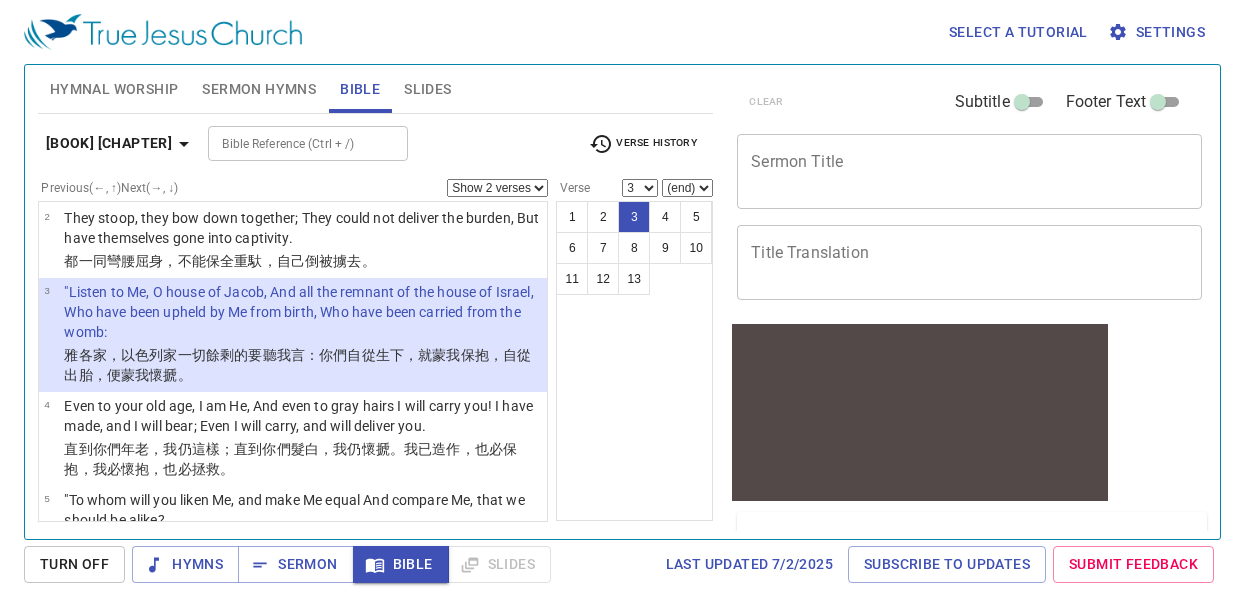 click on "Show 1 verse Show 2 verses Show 3 verses Show 4 verses Show 5 verses" at bounding box center (497, 188) 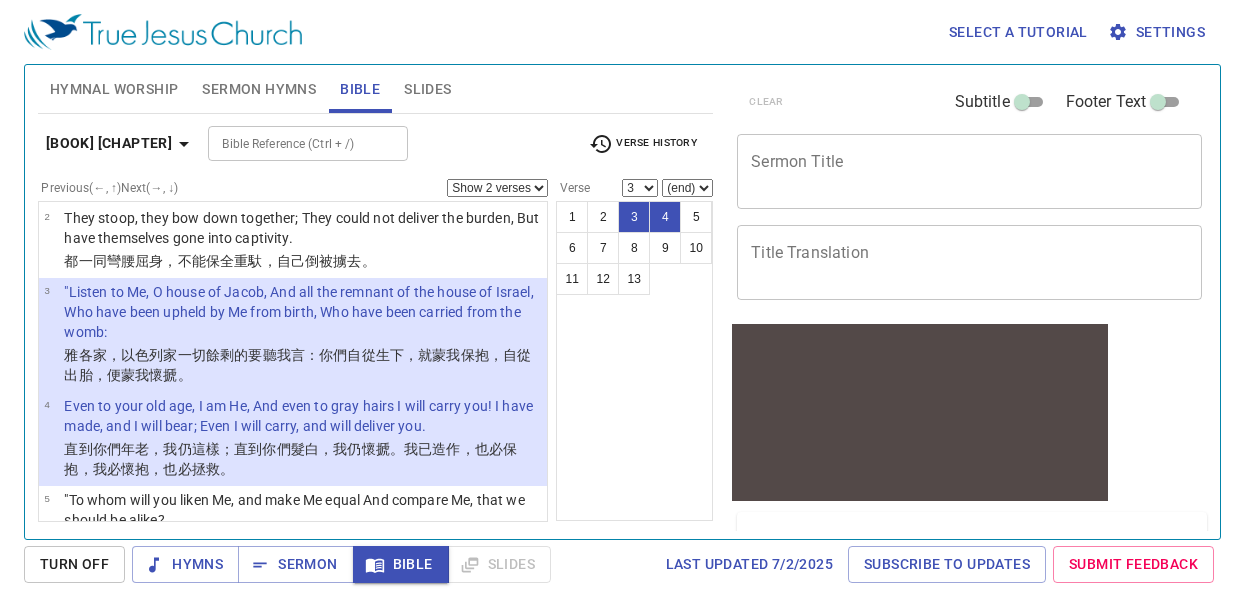 click on "Bible" at bounding box center (401, 564) 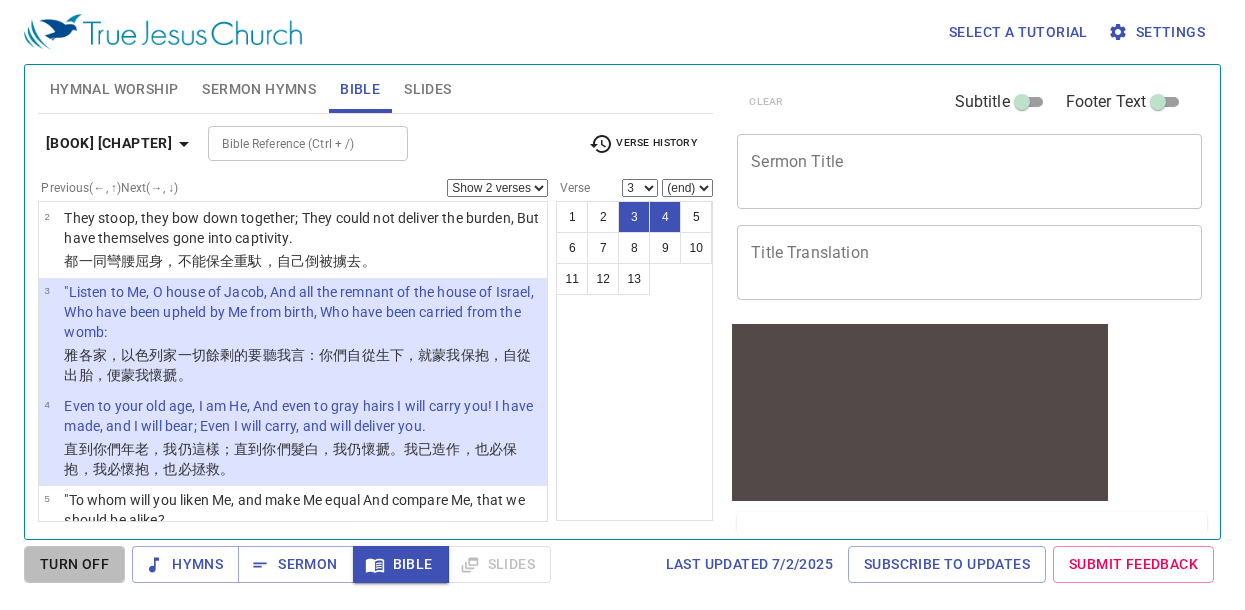 click on "Turn Off" at bounding box center [74, 564] 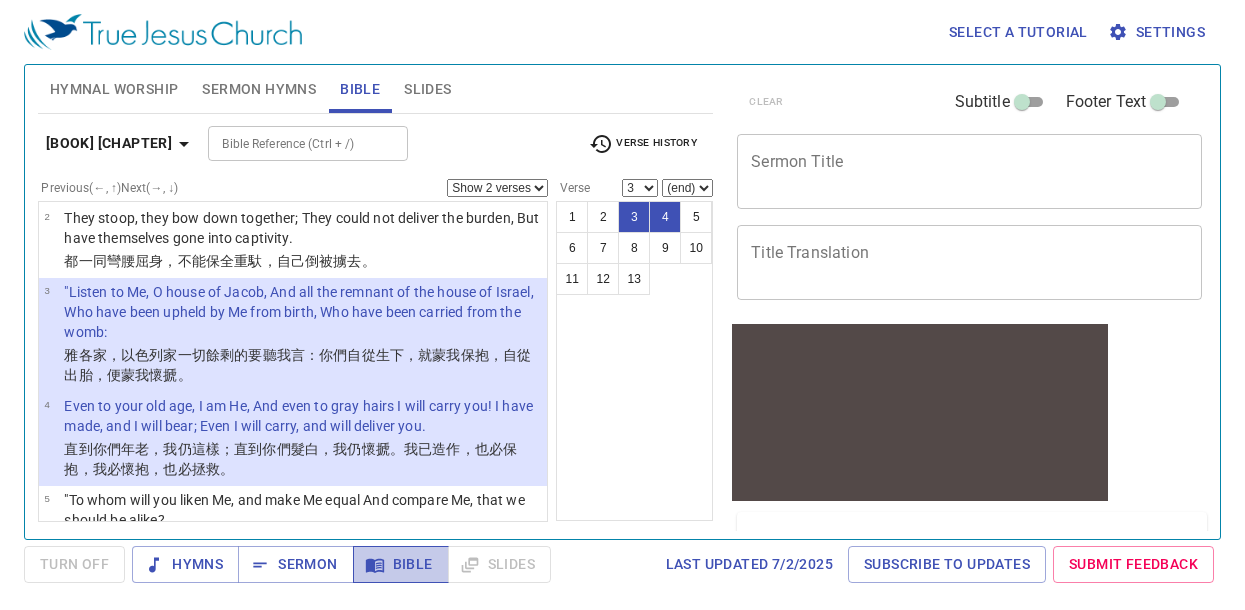 click 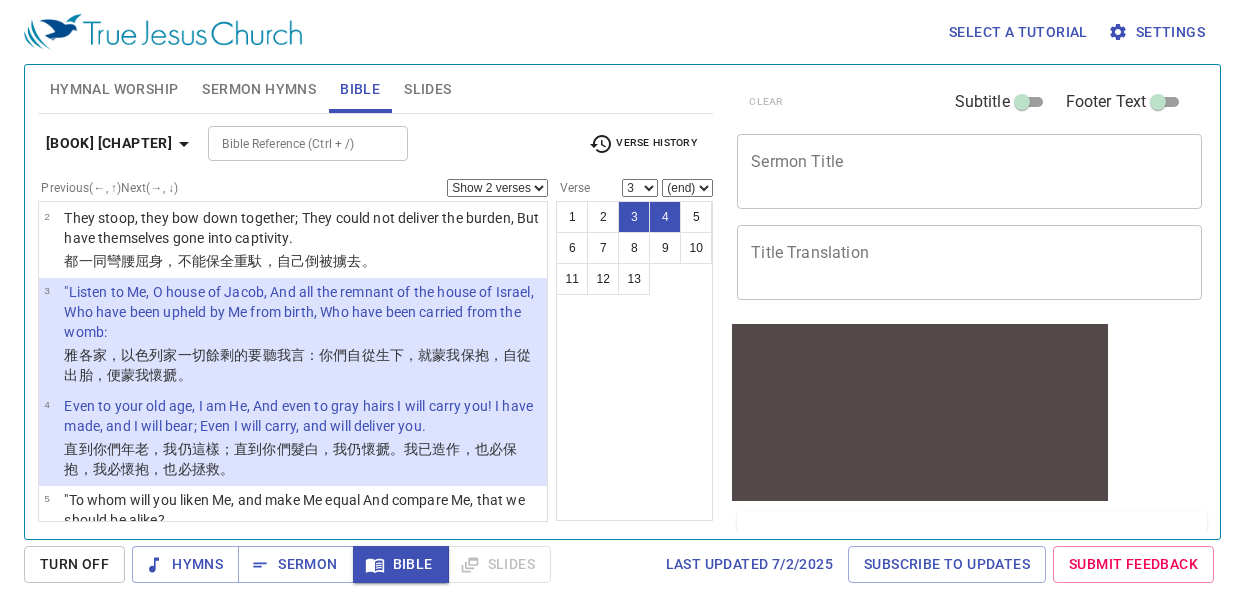 click on "Bible Reference (Ctrl + /)" at bounding box center [291, 143] 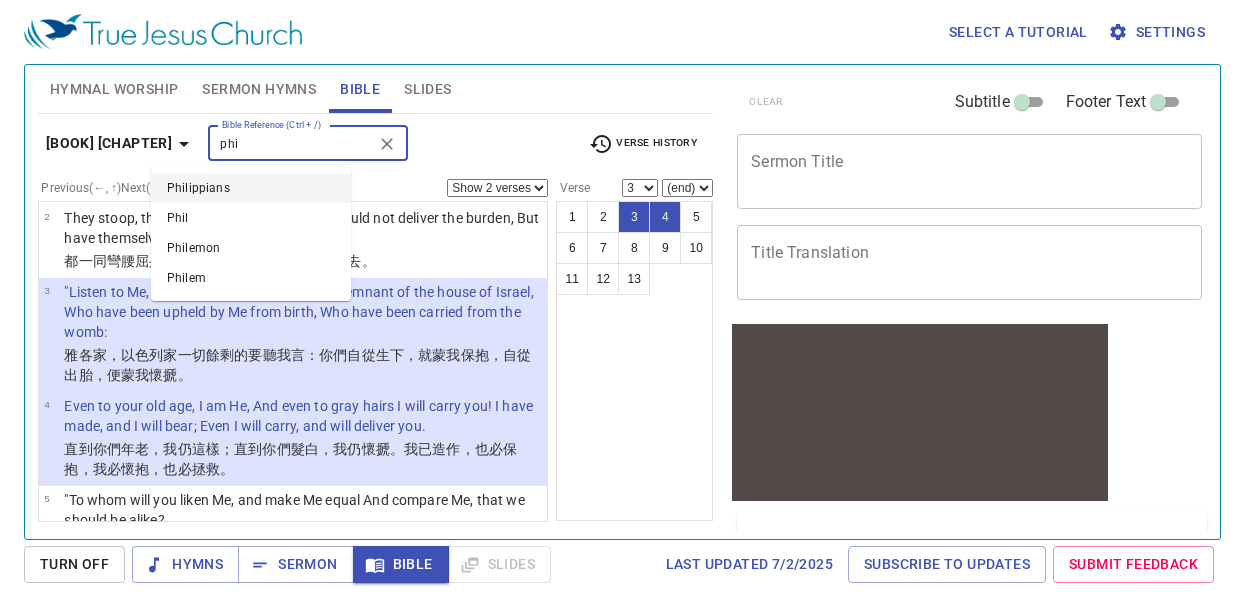 type on "phi" 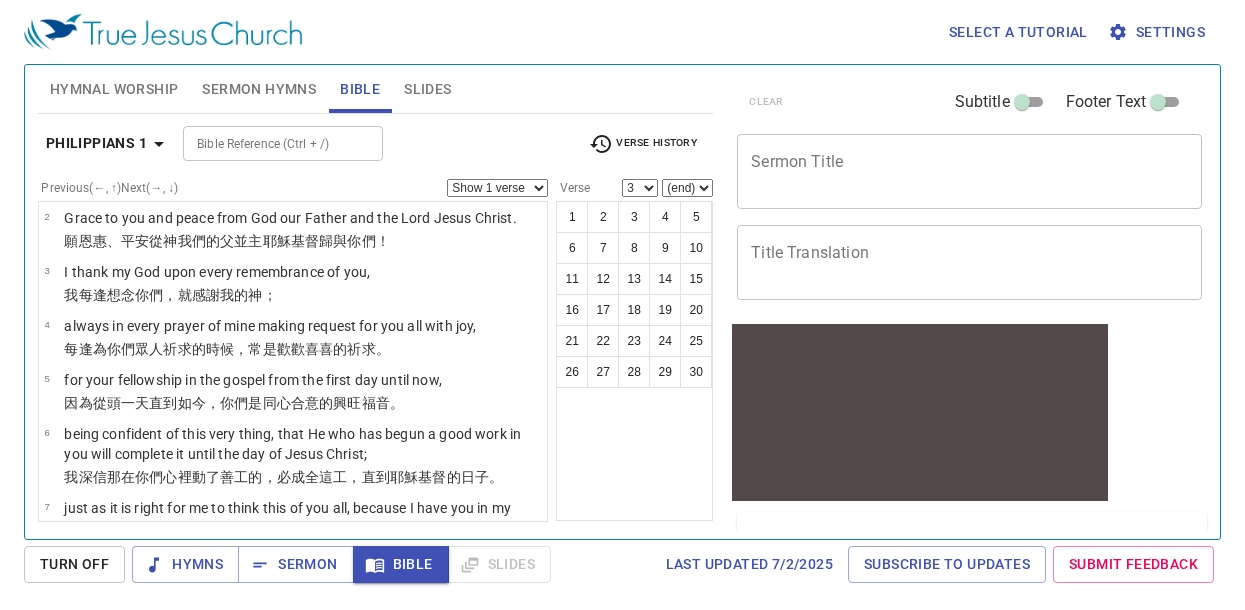 scroll, scrollTop: 0, scrollLeft: 0, axis: both 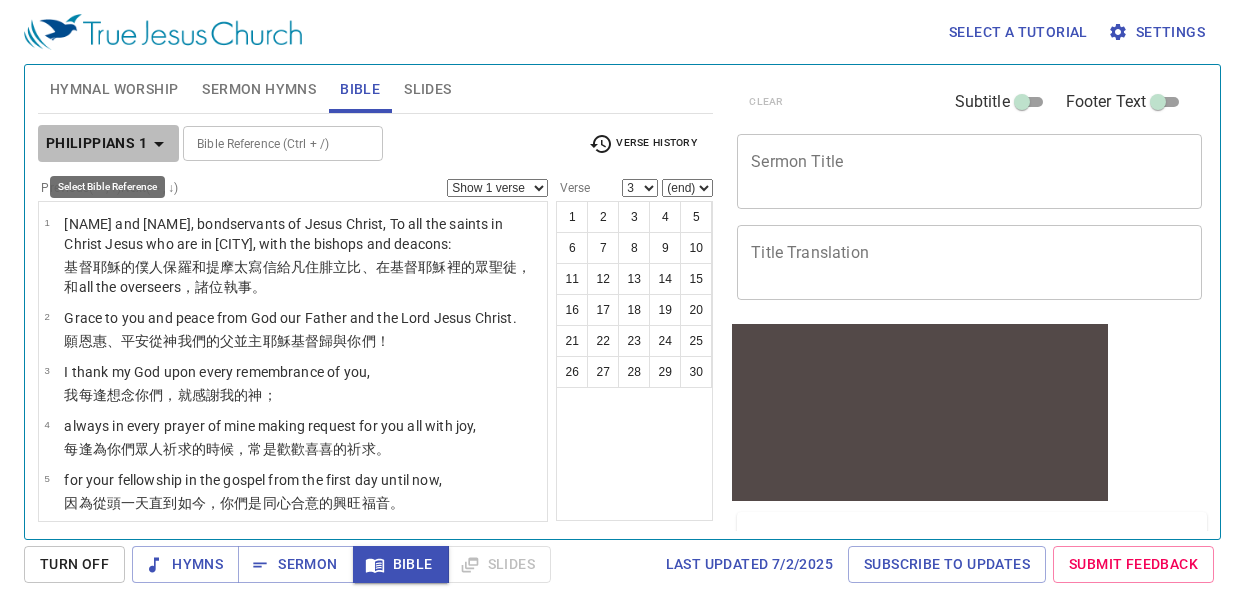 click 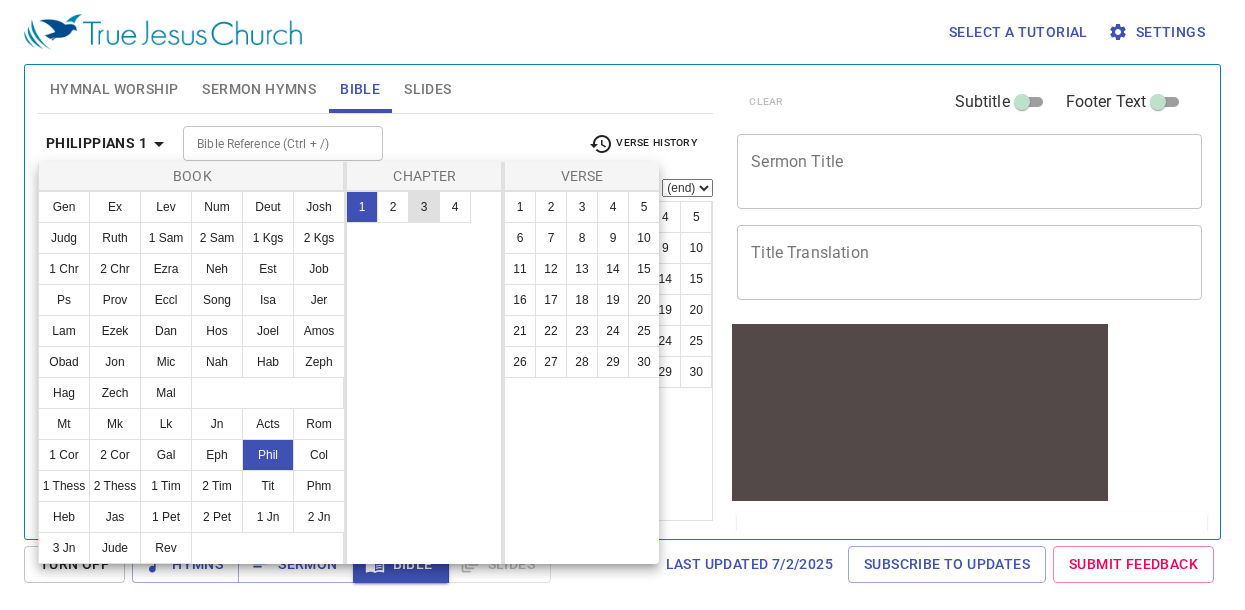 click on "3" at bounding box center [424, 207] 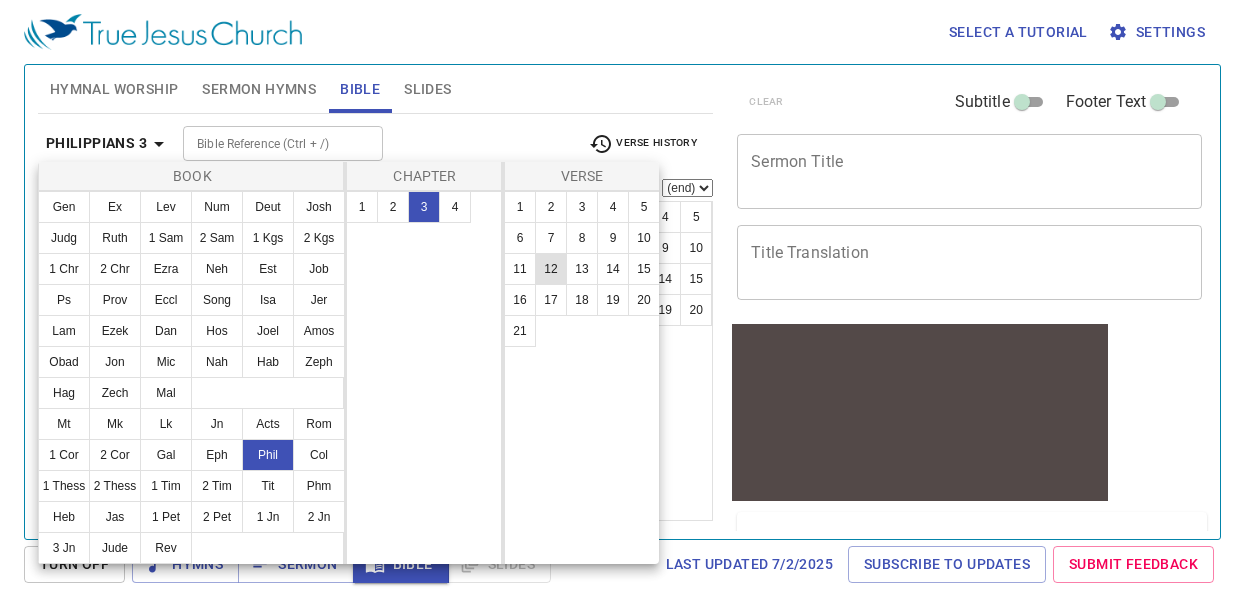 click on "12" at bounding box center [551, 269] 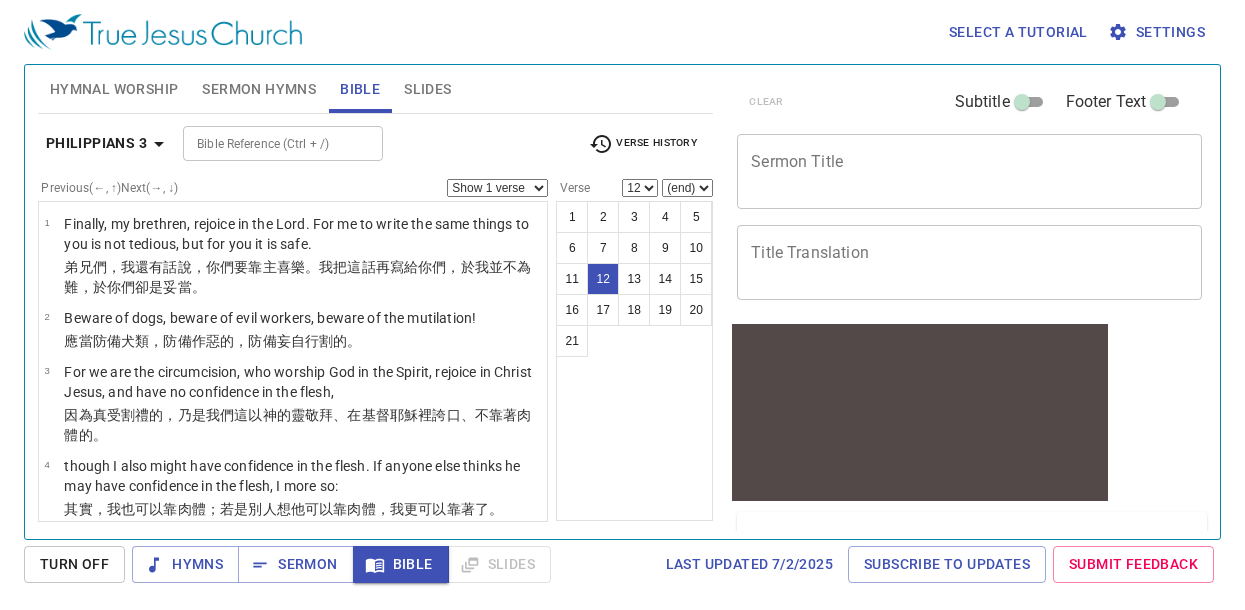 scroll, scrollTop: 820, scrollLeft: 0, axis: vertical 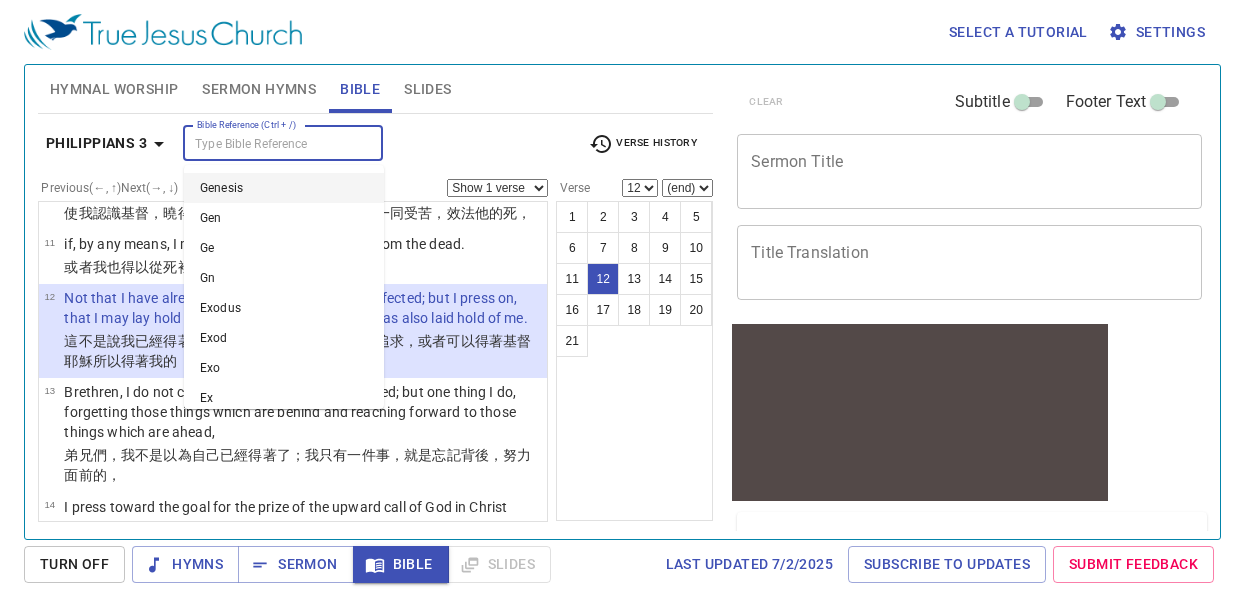click on "Bible Reference (Ctrl + /)" at bounding box center [266, 143] 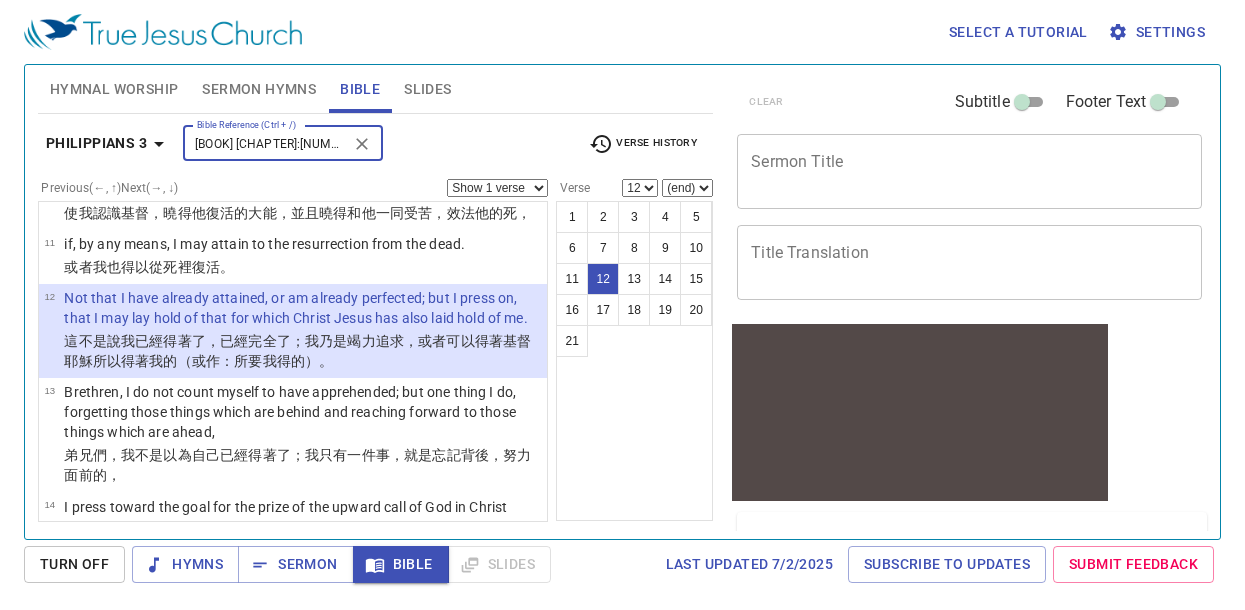 type on "[BOOK] [CHAPTER]:[NUMBER]-[NUMBER]" 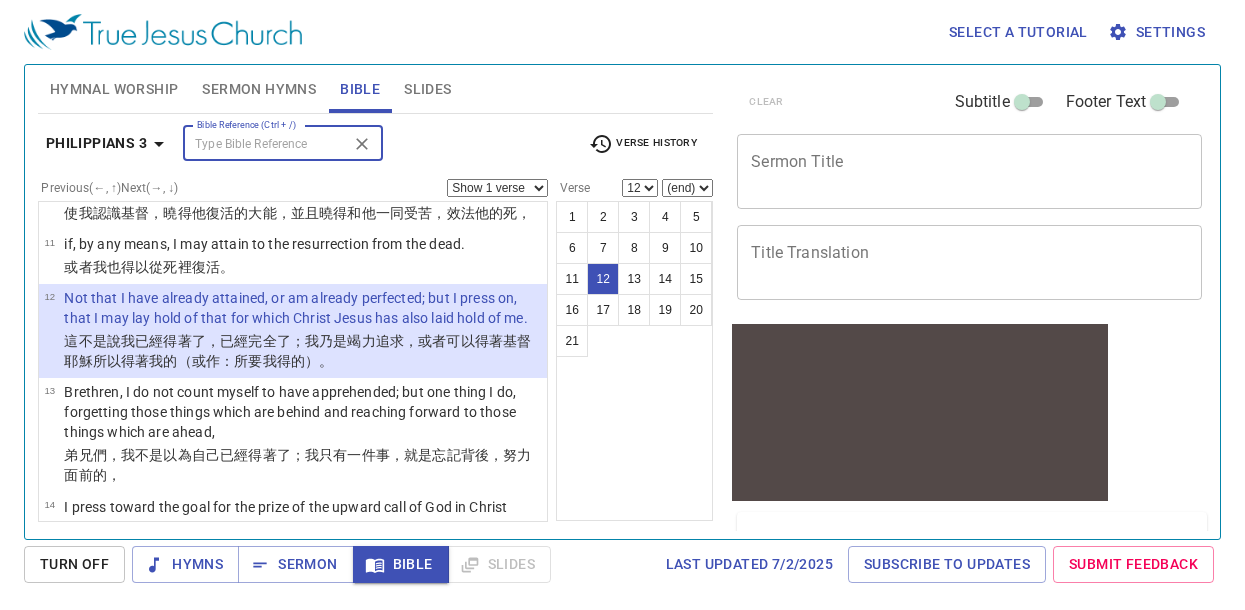 scroll, scrollTop: 728, scrollLeft: 0, axis: vertical 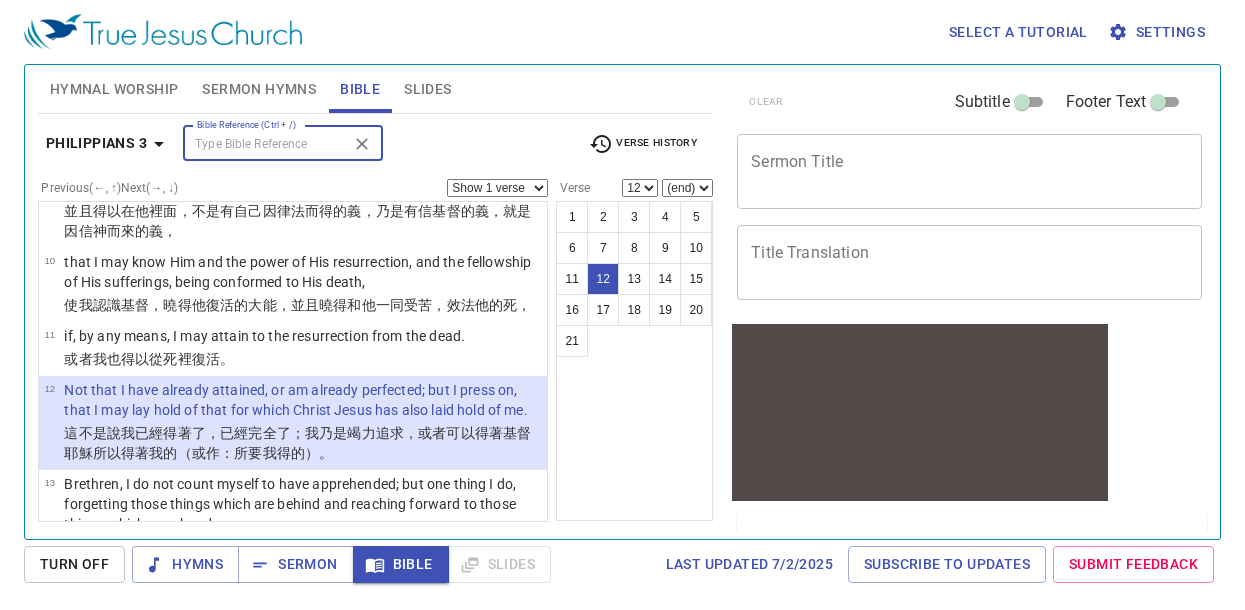 select on "9" 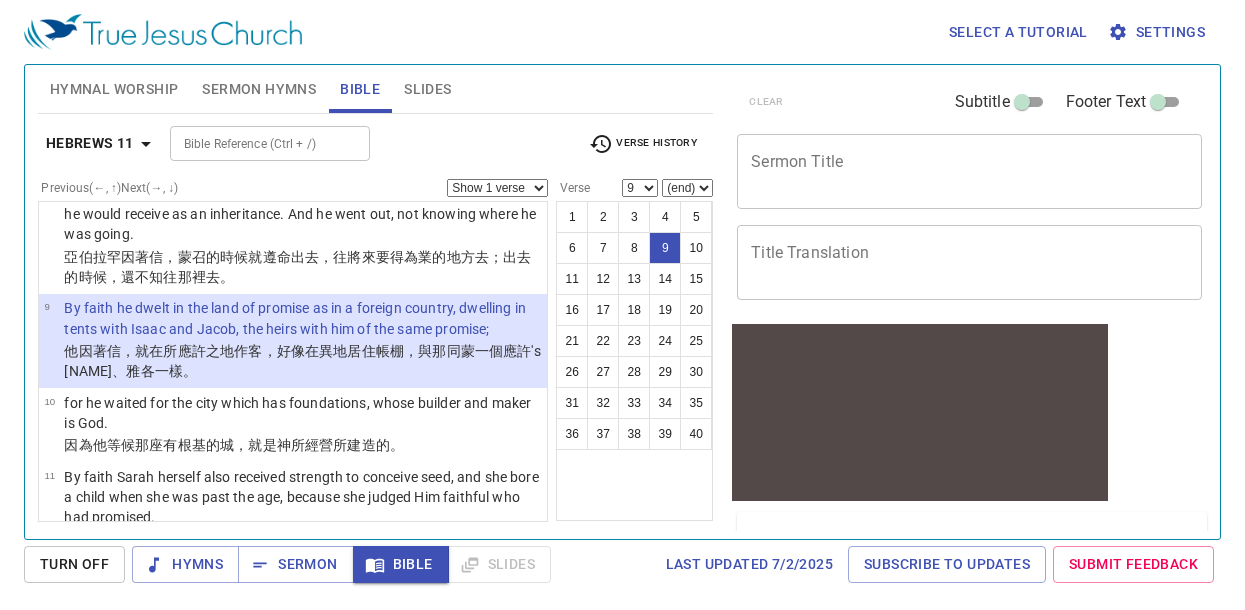 click on "Show 1 verse Show 2 verses Show 3 verses Show 4 verses Show 5 verses" at bounding box center (497, 188) 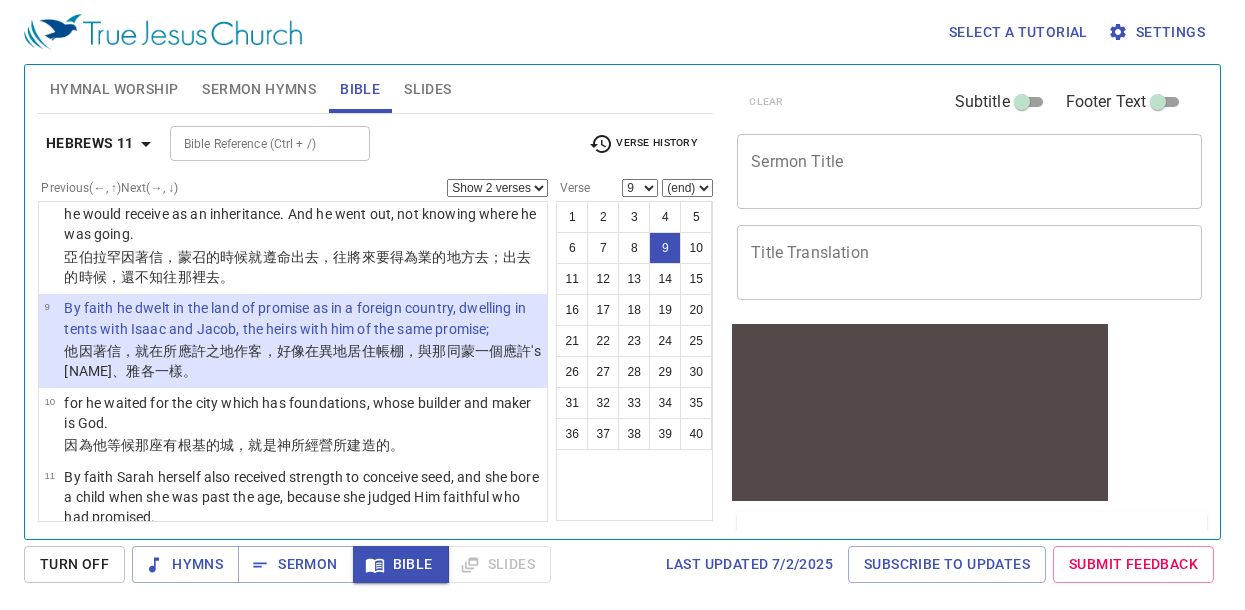 click on "Show 1 verse Show 2 verses Show 3 verses Show 4 verses Show 5 verses" at bounding box center [497, 188] 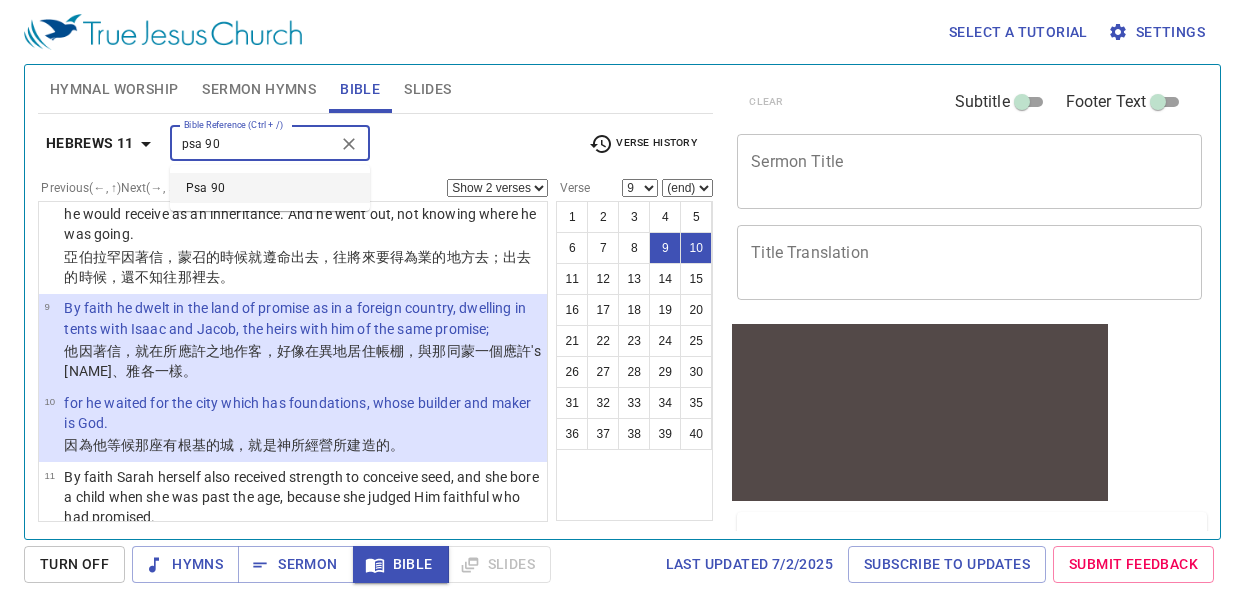 type on "psa 90" 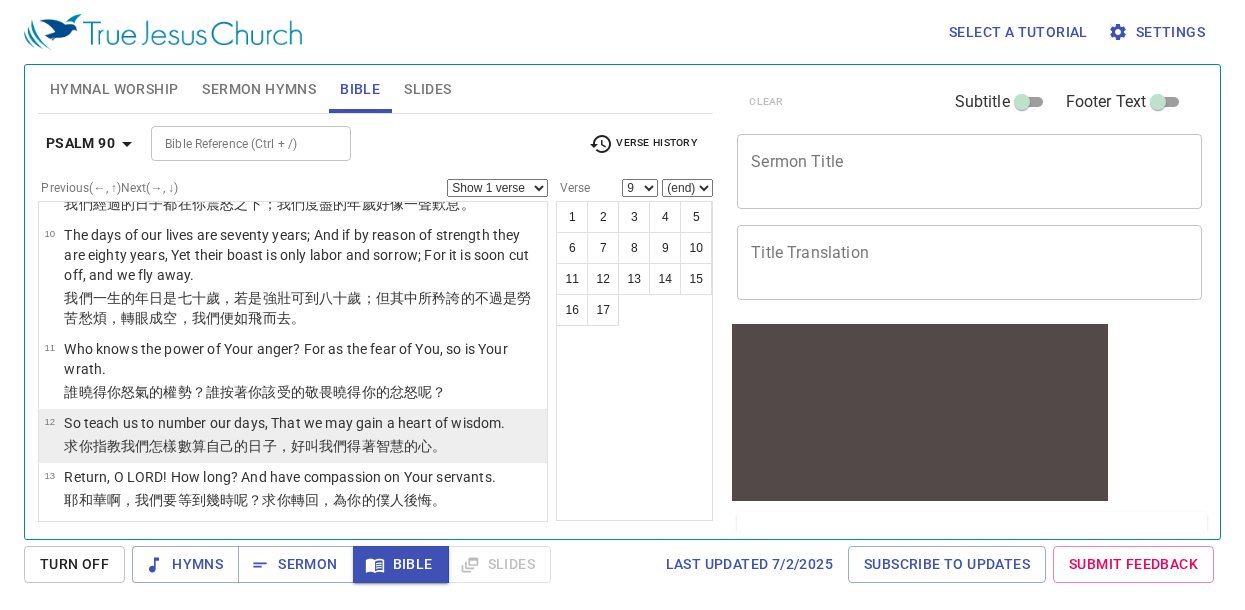 scroll, scrollTop: 535, scrollLeft: 0, axis: vertical 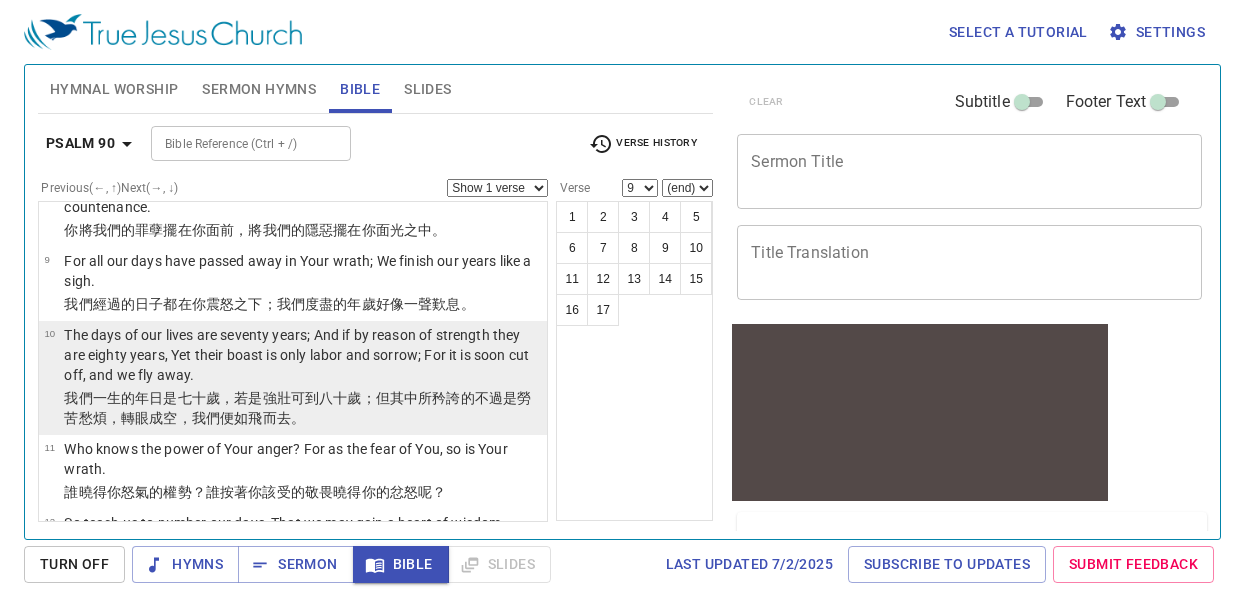 click on "The days of our lives are seventy years; And if by reason of strength they are eighty years, Yet their boast is only labor and sorrow; For it is soon cut off, and we fly away." at bounding box center (302, 355) 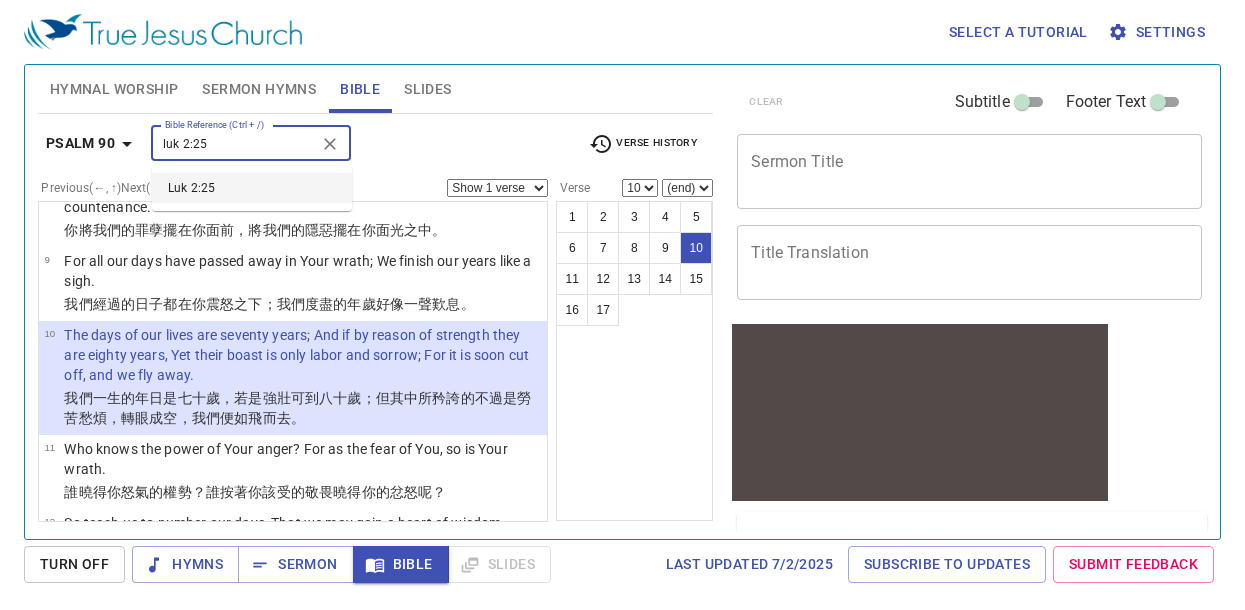 type on "luk 2:25" 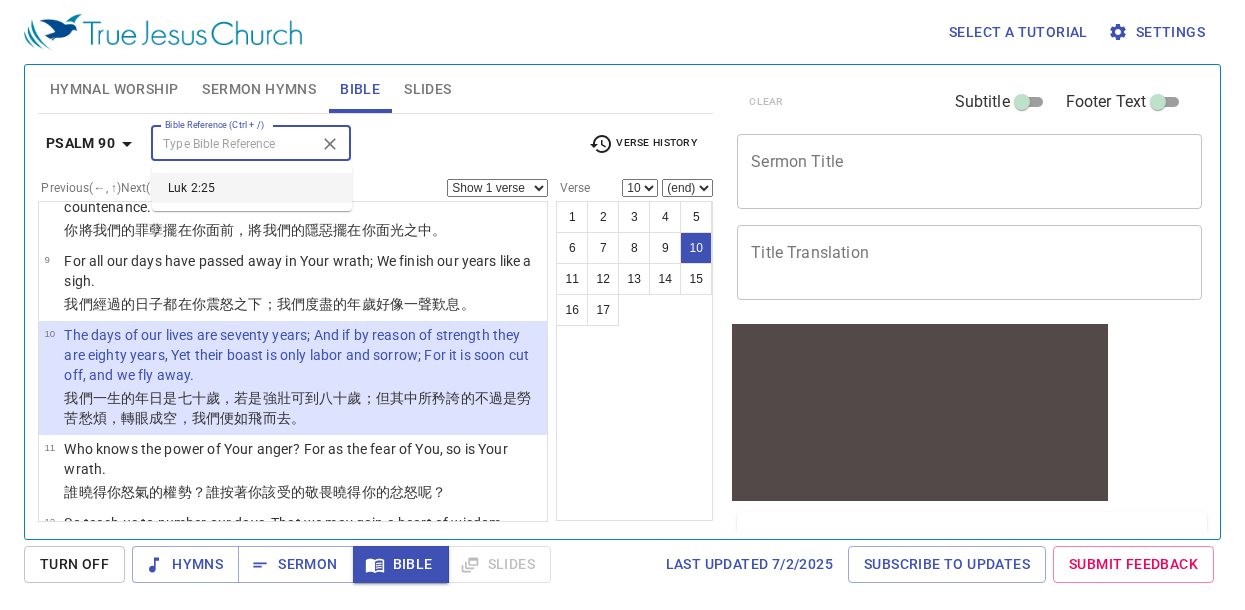 select on "25" 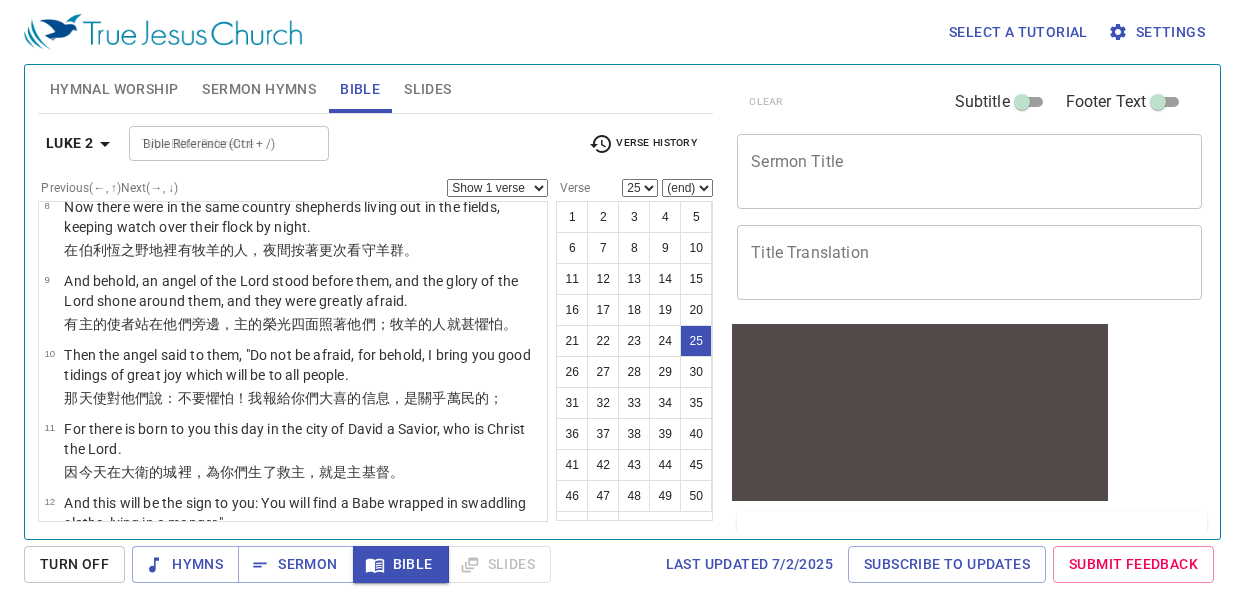 scroll, scrollTop: 1802, scrollLeft: 0, axis: vertical 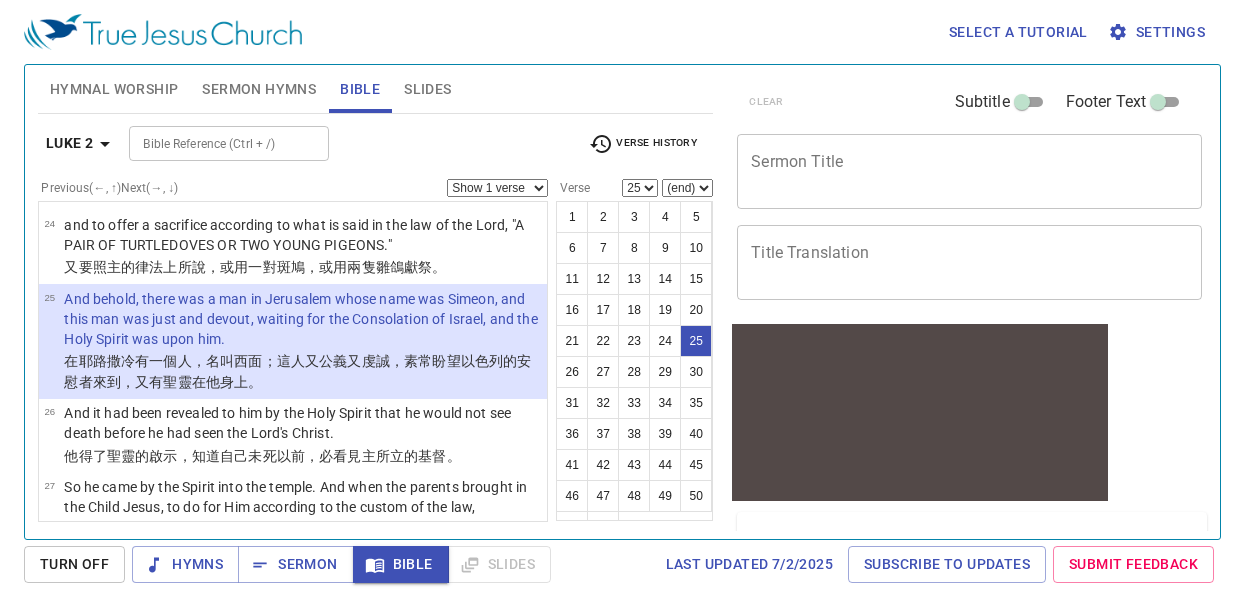 click on "Show 1 verse Show 2 verses Show 3 verses Show 4 verses Show 5 verses" at bounding box center [497, 188] 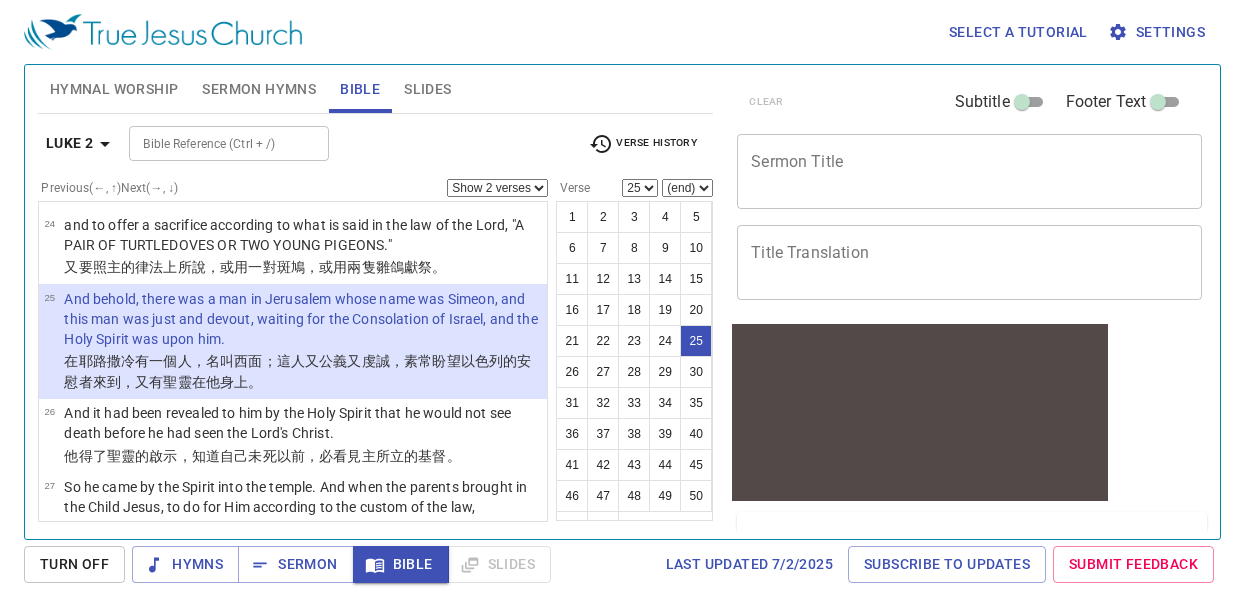 click on "Show 1 verse Show 2 verses Show 3 verses Show 4 verses Show 5 verses" at bounding box center (497, 188) 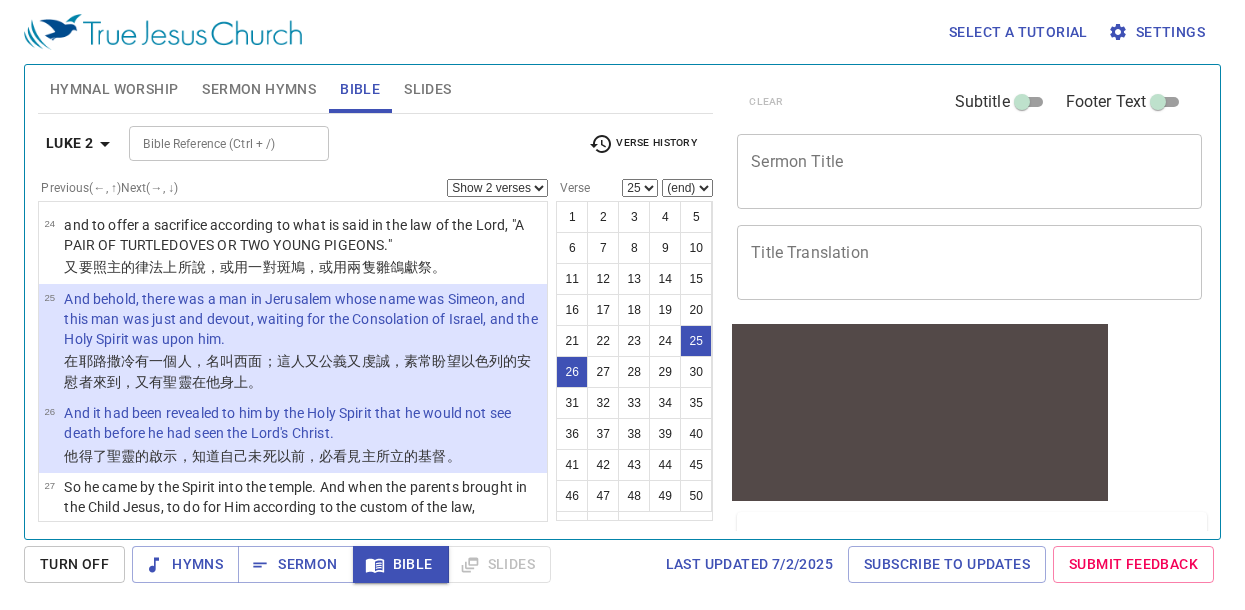 click on "Show 1 verse Show 2 verses Show 3 verses Show 4 verses Show 5 verses" at bounding box center (497, 188) 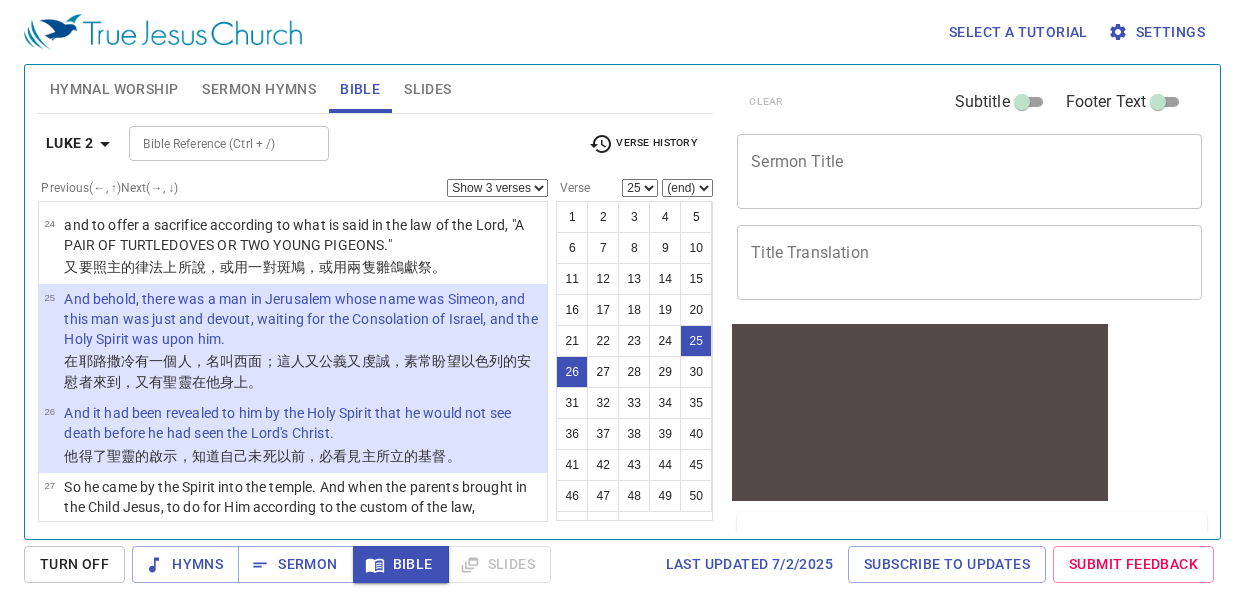 click on "Show 1 verse Show 2 verses Show 3 verses Show 4 verses Show 5 verses" at bounding box center [497, 188] 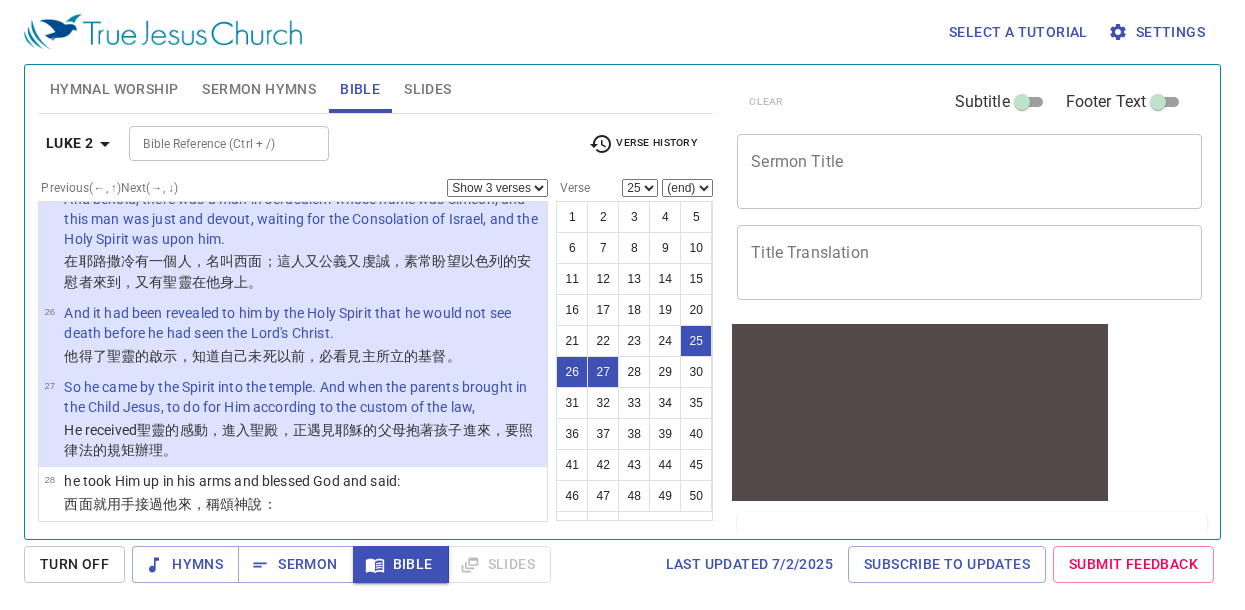 scroll, scrollTop: 2002, scrollLeft: 0, axis: vertical 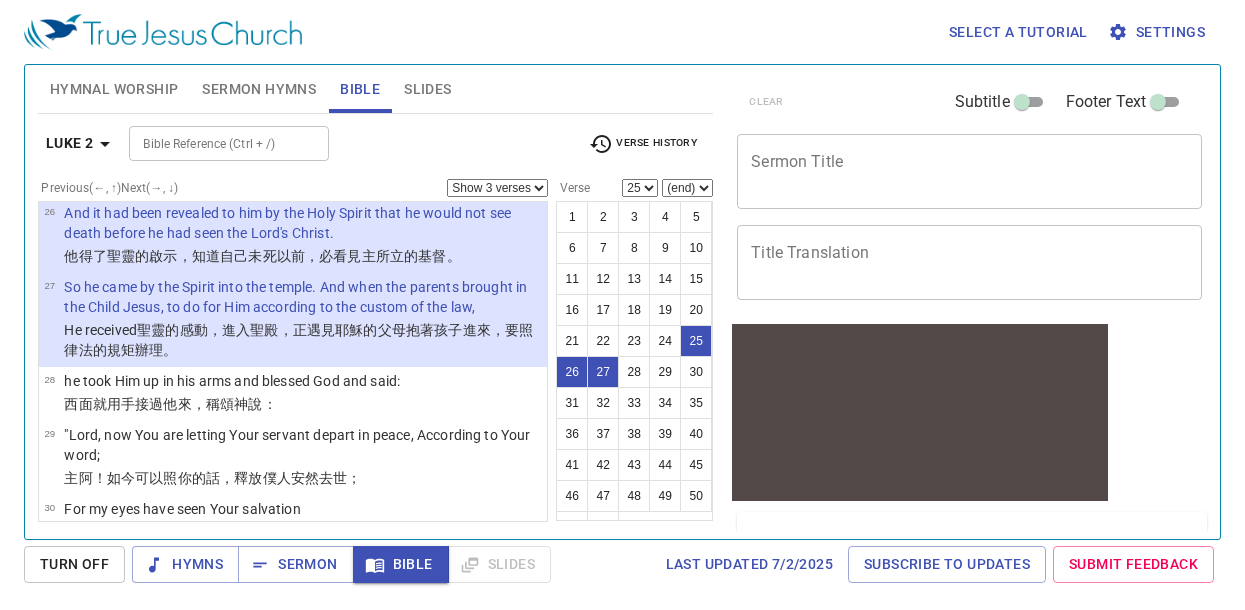 click on "Previous (←, ↑) Next (→, ↓) Show 1 verse Show 2 verses Show 3 verses Show 4 verses Show 5 verses 1 And it came to pass in those days that a decree went out from Caesar Augustus that all the world should be registered. When those days came, Caesar Augustus issued a decree that all the world should be registered. 2 This census first took place while Quirinius was governing Syria. This was the first census taken while Quirinius was governor of Syria. 3 So all went to be registered, everyone to his own city. Everyone went to his own city to be registered. 4 Joseph also went up from Galilee, out of the city of Nazareth, into Judea, to the city of David, which is called Bethlehem, because he was of the house and lineage of David, Joseph also went up from Galilee, from the city of Nazareth, to Judea, to the city of David, called Bethlehem, because he was of the house and lineage of David, 5 to be registered with Mary, his betrothed wife, who was with child. To be registered with Mary, his betrothed wife, who was pregnant. 6 7" at bounding box center (293, 339) 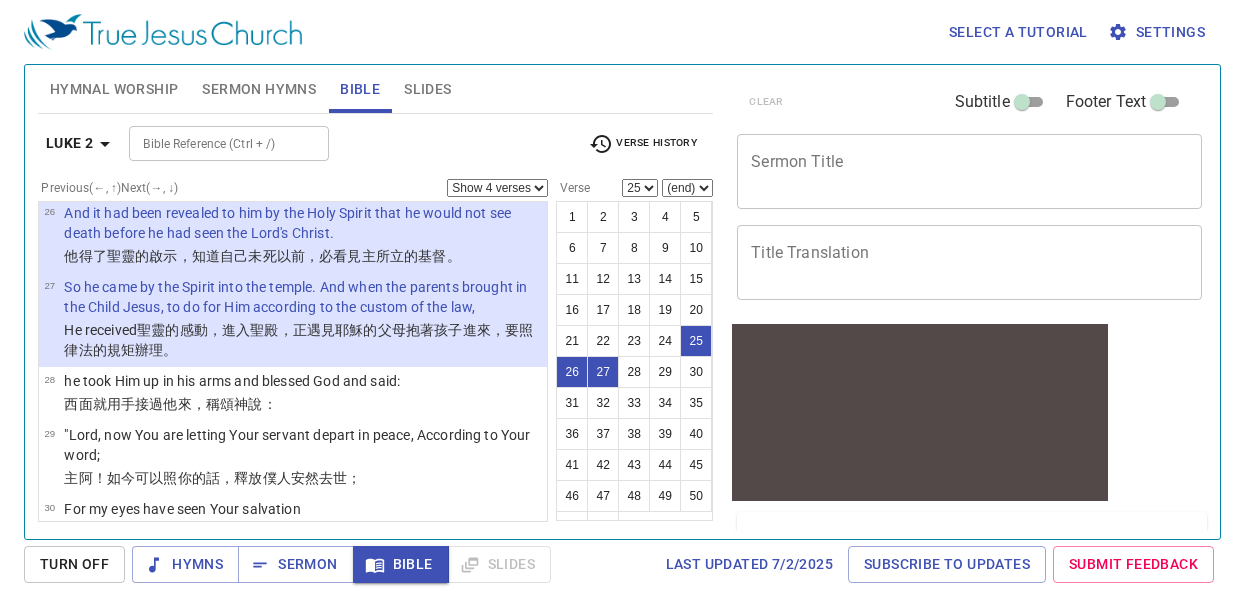 click on "Show 1 verse Show 2 verses Show 3 verses Show 4 verses Show 5 verses" at bounding box center (497, 188) 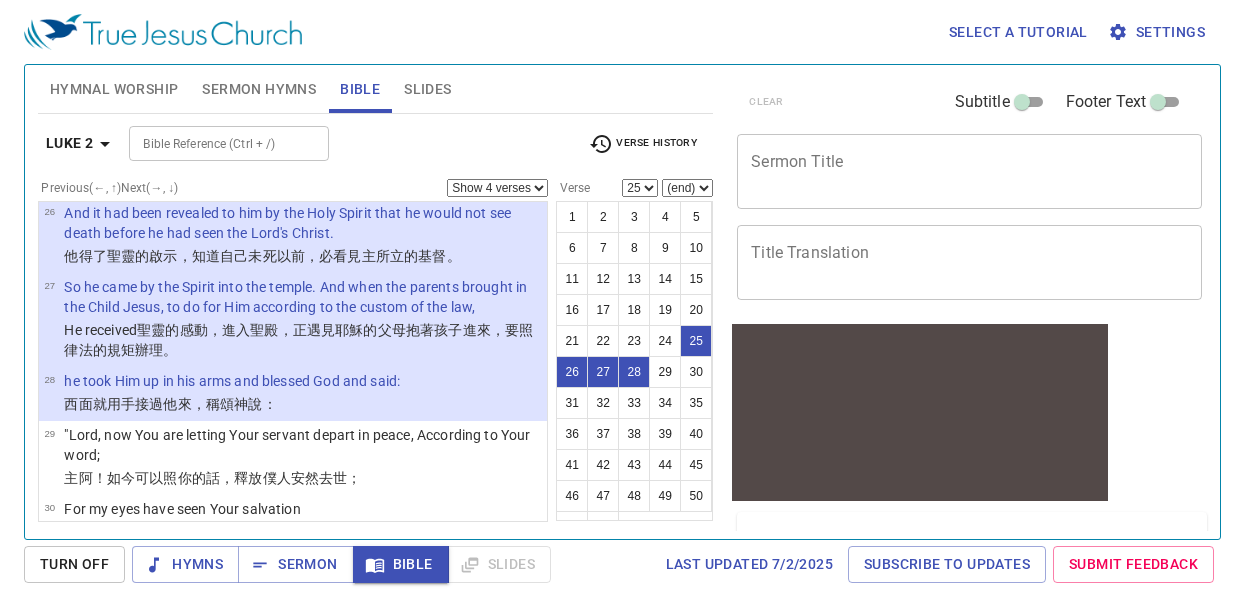 click on "Show 1 verse Show 2 verses Show 3 verses Show 4 verses Show 5 verses" at bounding box center [497, 188] 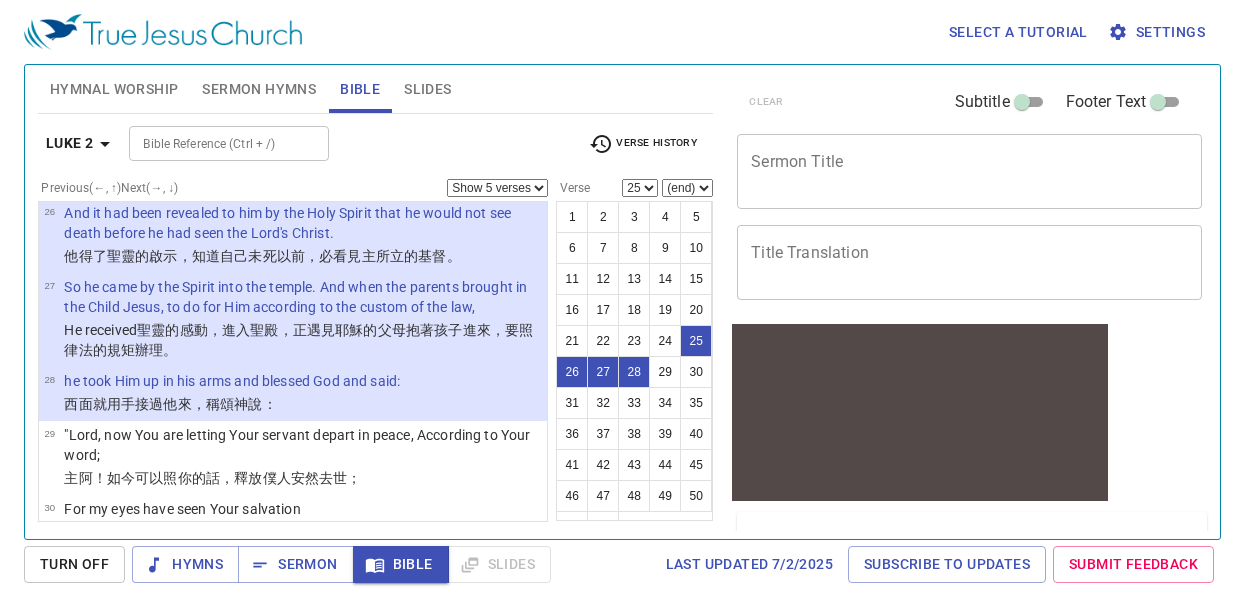click on "Show 1 verse Show 2 verses Show 3 verses Show 4 verses Show 5 verses" at bounding box center (497, 188) 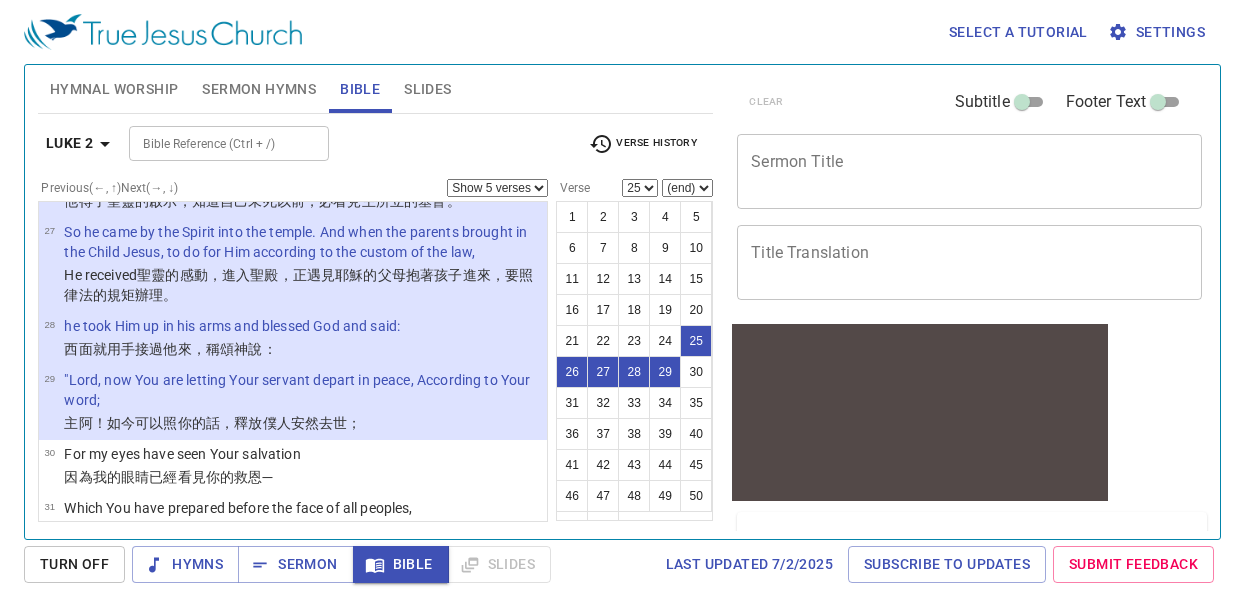 scroll, scrollTop: 2102, scrollLeft: 0, axis: vertical 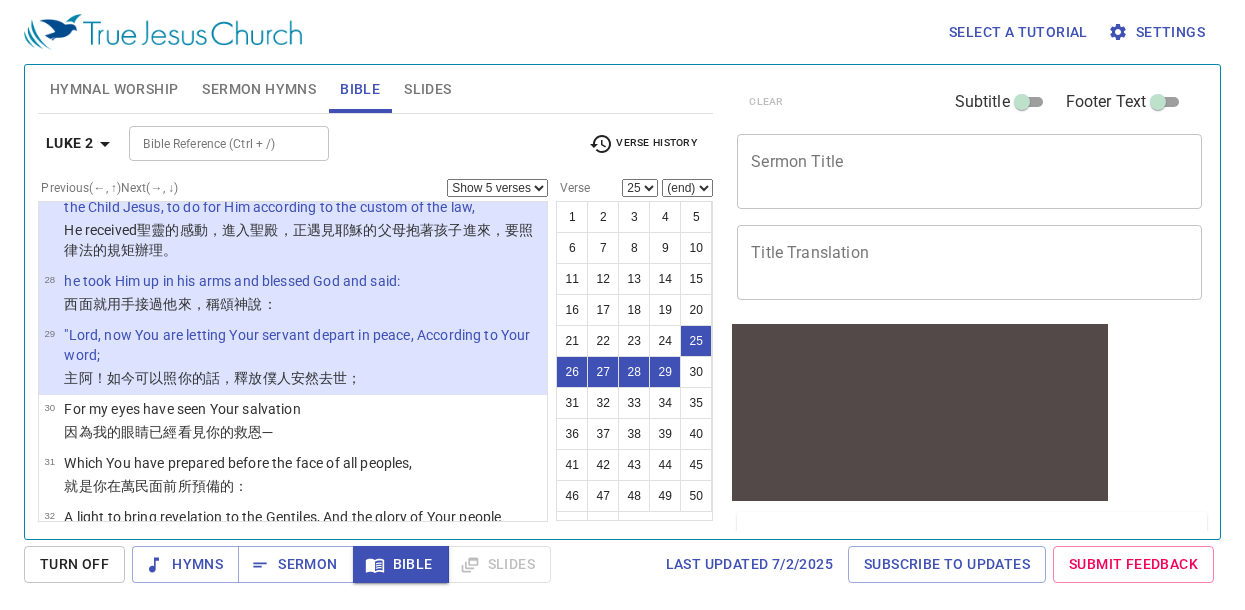 click on "Show 1 verse Show 2 verses Show 3 verses Show 4 verses Show 5 verses" at bounding box center [497, 188] 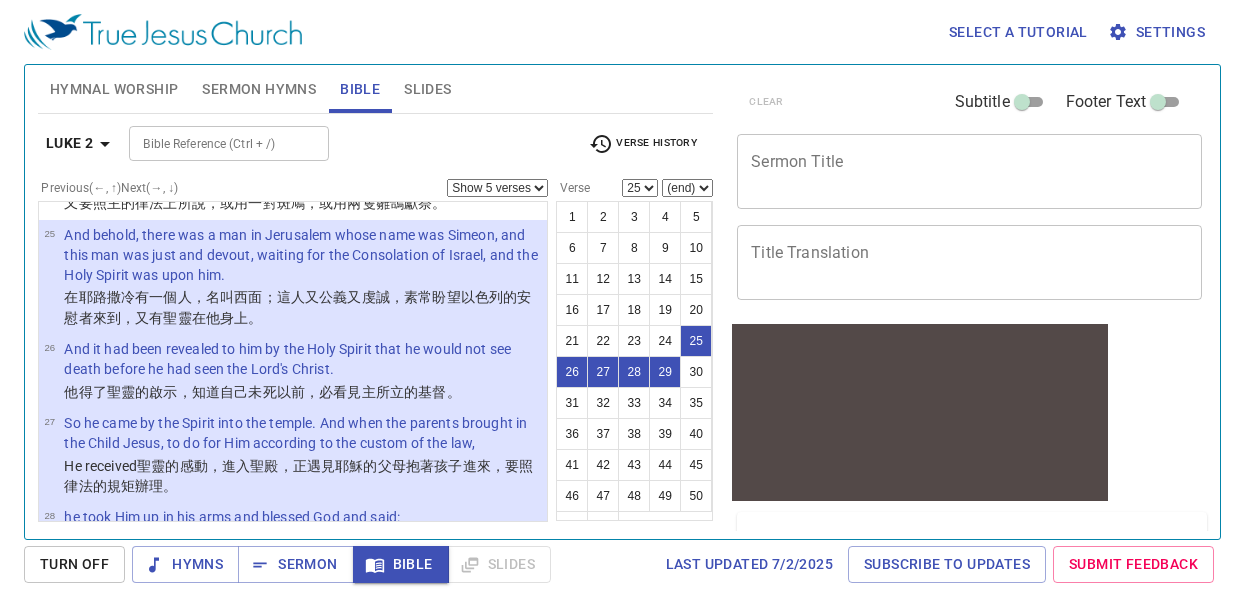 scroll, scrollTop: 1902, scrollLeft: 0, axis: vertical 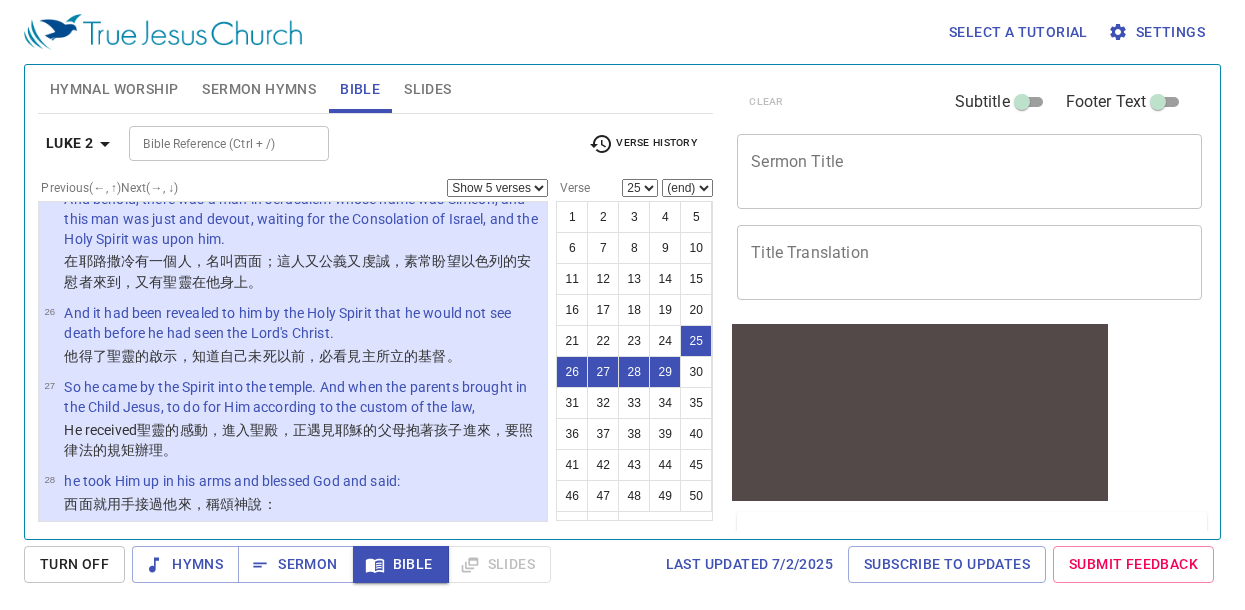 click on "And behold, there was a man in Jerusalem whose name was Simeon, and this man was just and devout, waiting for the Consolation of Israel, and the Holy Spirit was upon him." at bounding box center [302, 219] 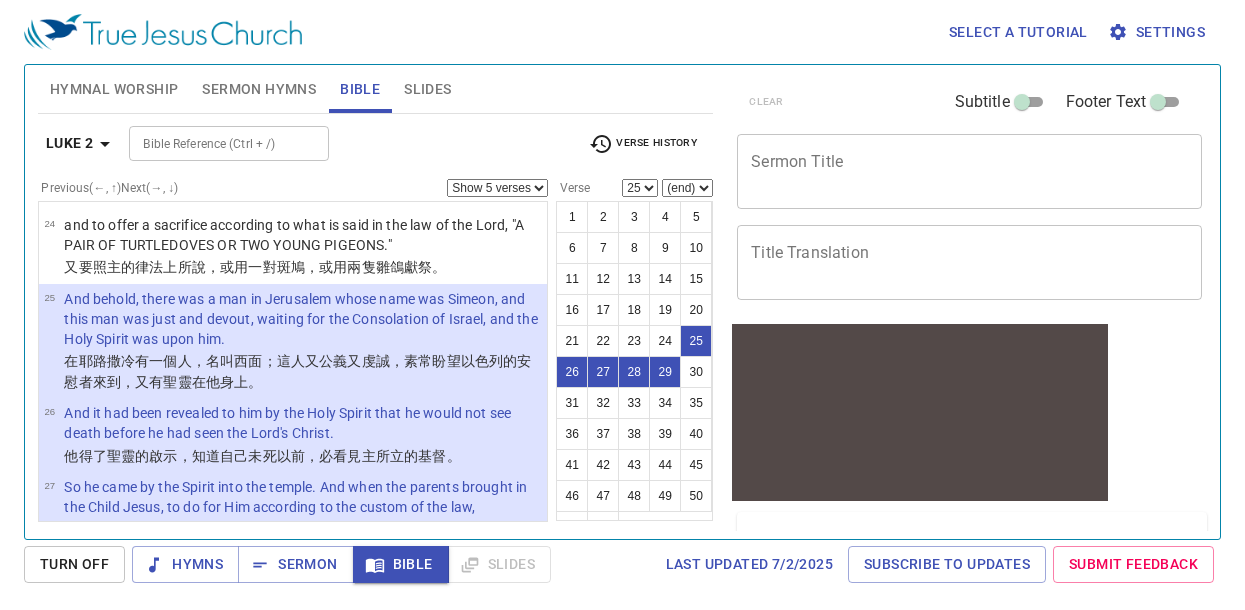 click on "25" at bounding box center [696, 341] 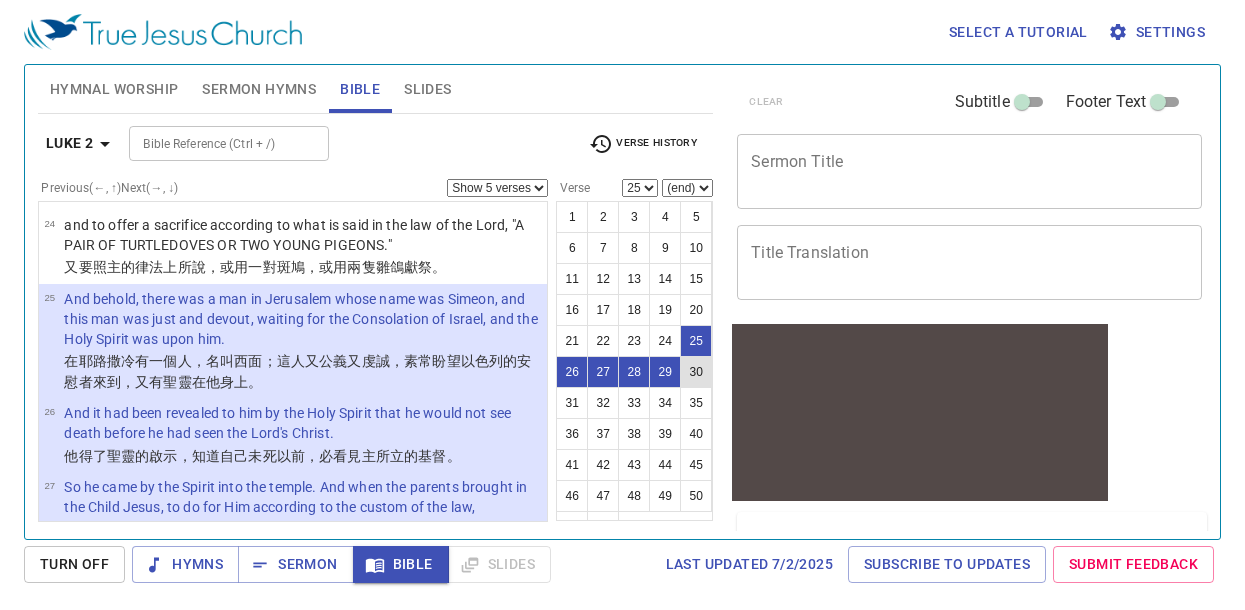 click on "30" at bounding box center [696, 372] 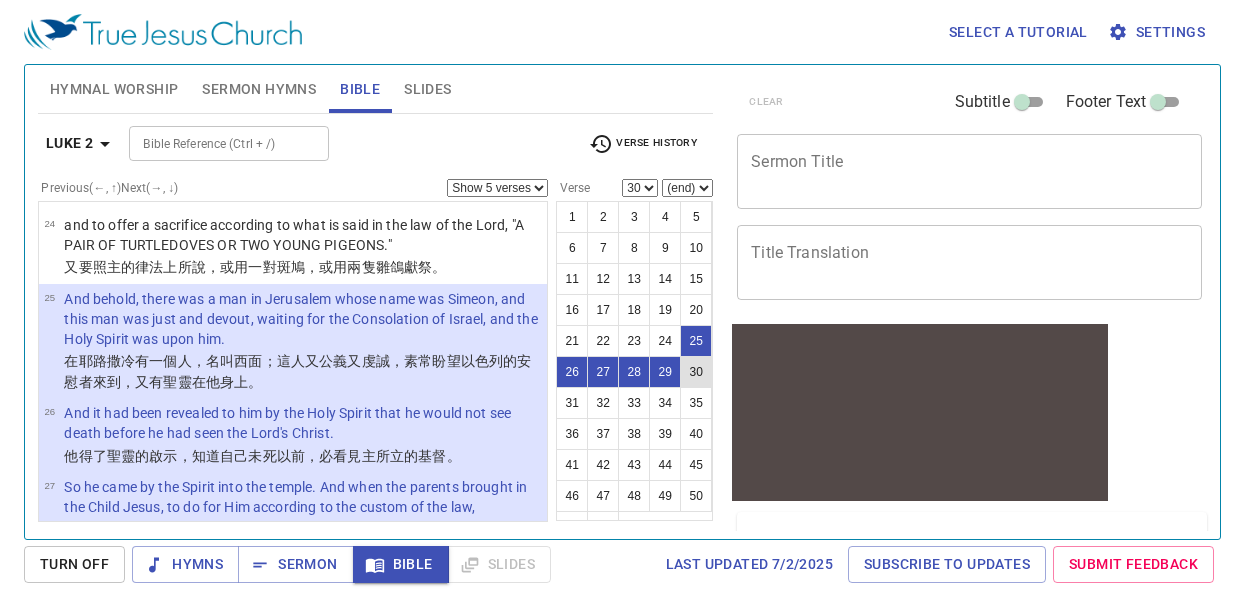 scroll, scrollTop: 2182, scrollLeft: 0, axis: vertical 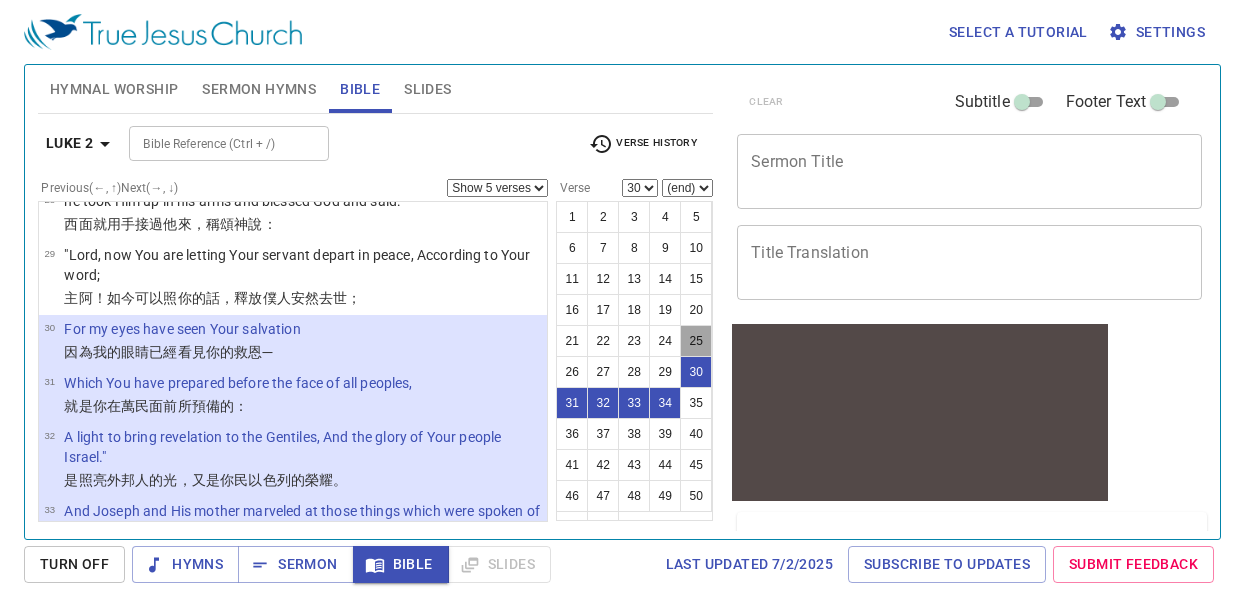 click on "25" at bounding box center (696, 341) 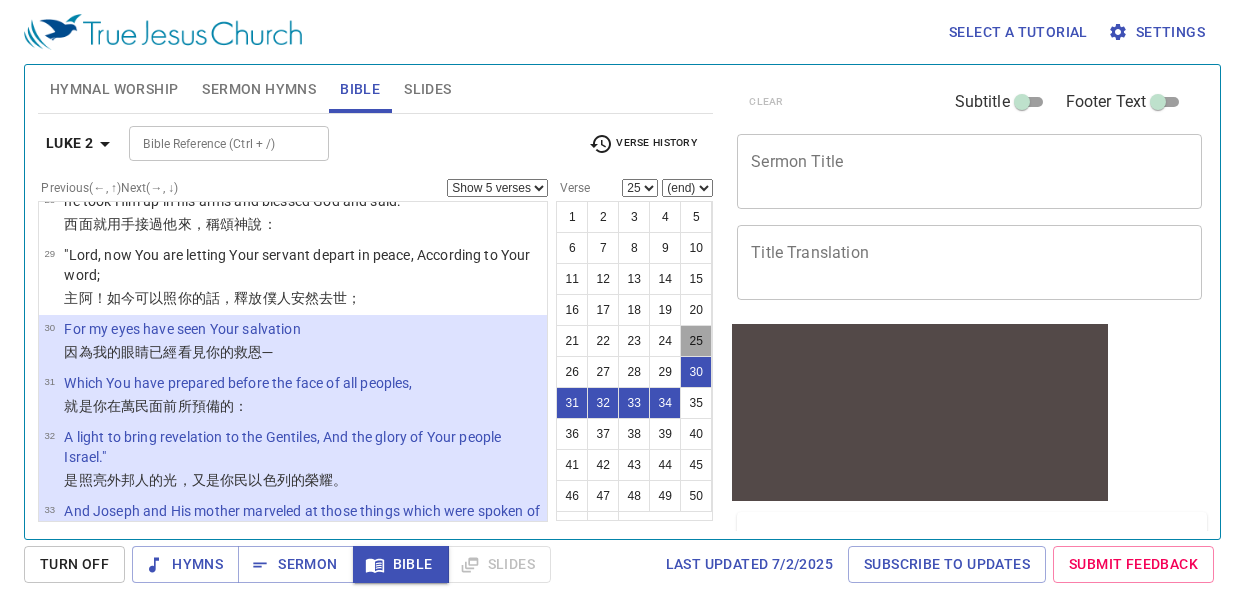 scroll, scrollTop: 1802, scrollLeft: 0, axis: vertical 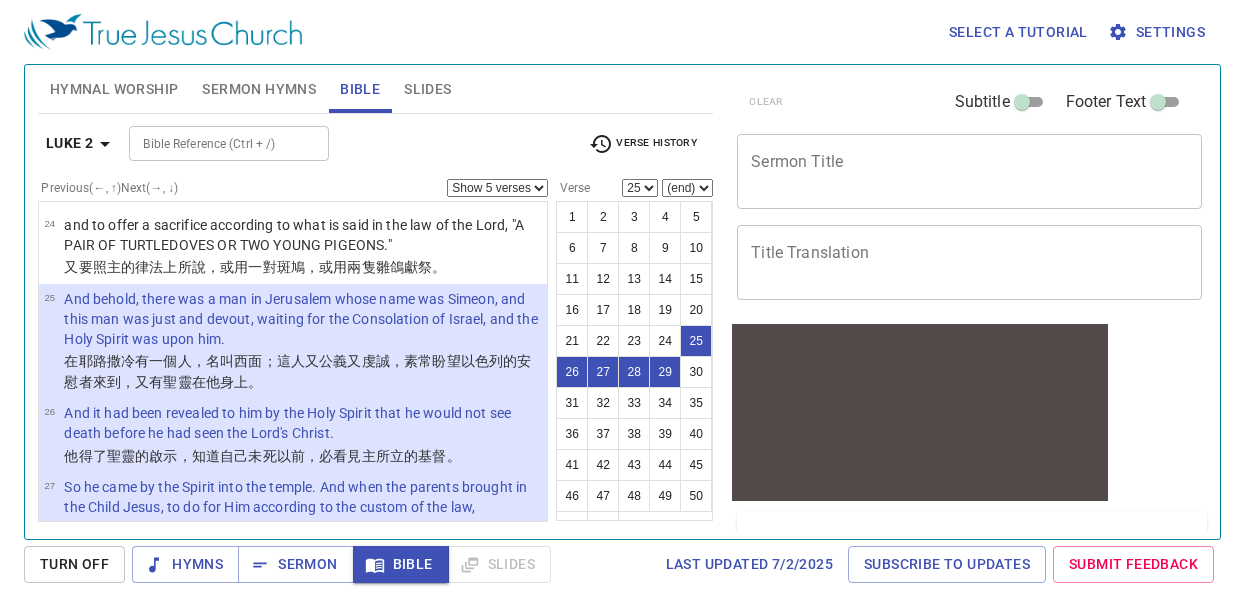 click on "Bible Reference (Ctrl + /) Bible Reference (Ctrl + /)" at bounding box center [350, 143] 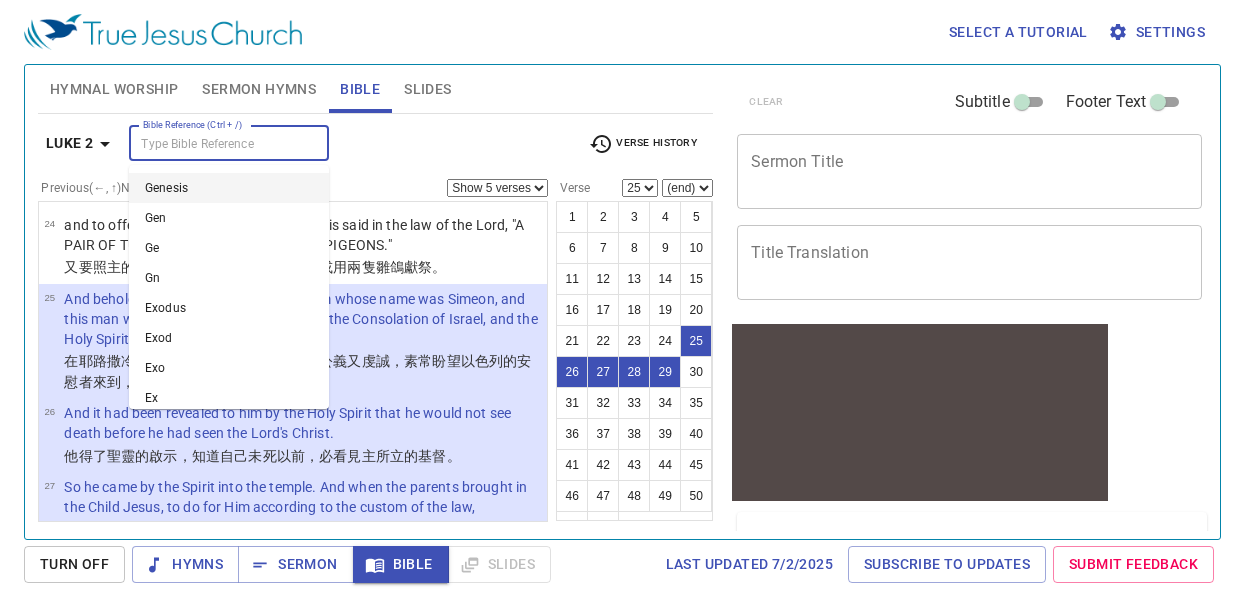 click on "Bible Reference (Ctrl + /)" at bounding box center [212, 143] 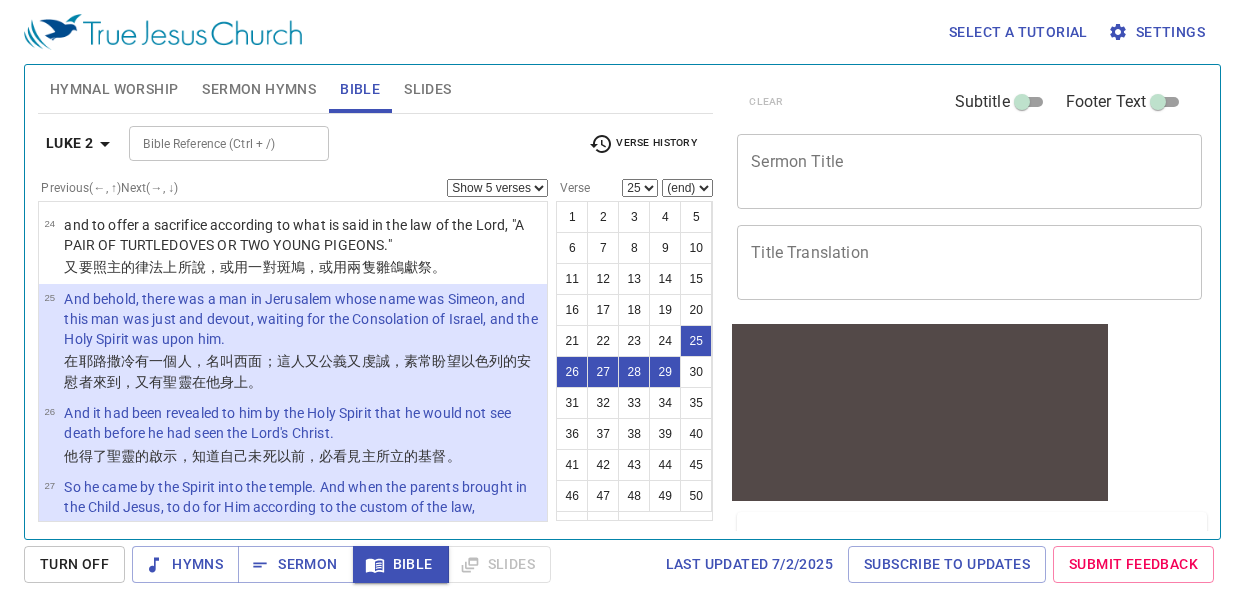 click on "Bible Reference (Ctrl + /) Bible Reference (Ctrl + /)" at bounding box center [350, 143] 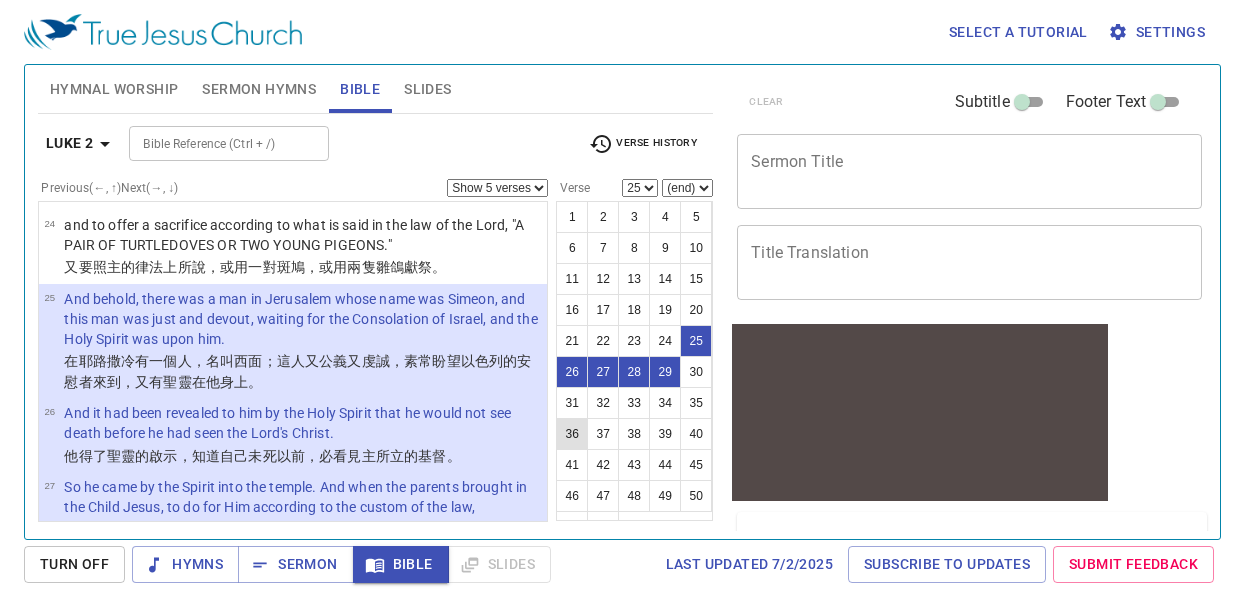 click on "36" at bounding box center (572, 434) 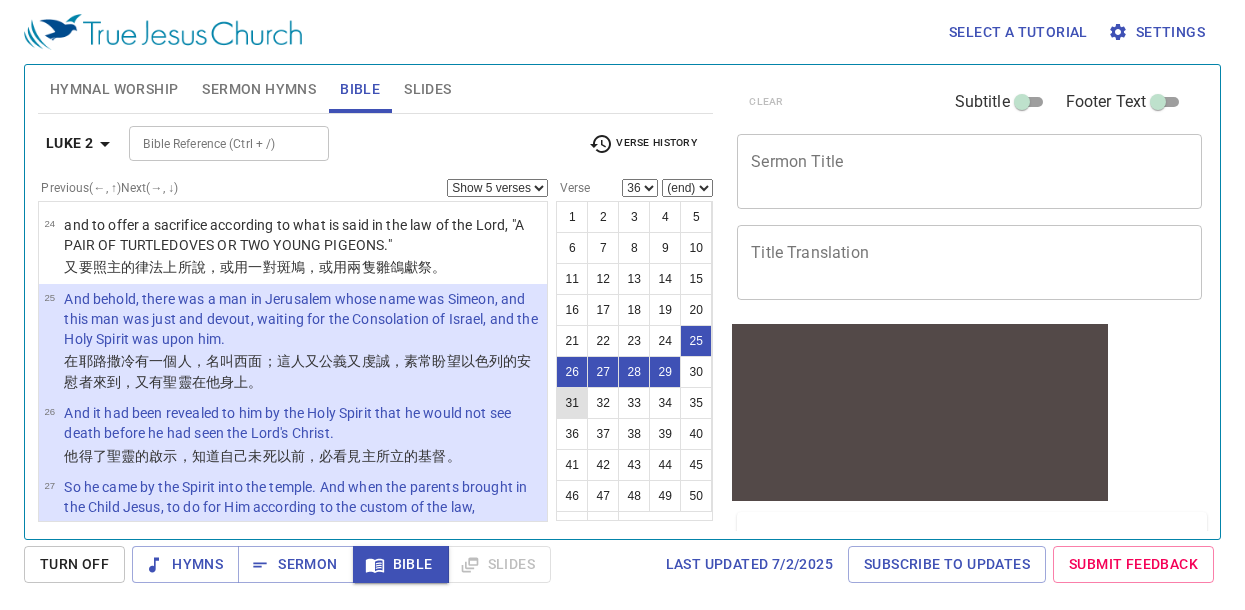 scroll, scrollTop: 2716, scrollLeft: 0, axis: vertical 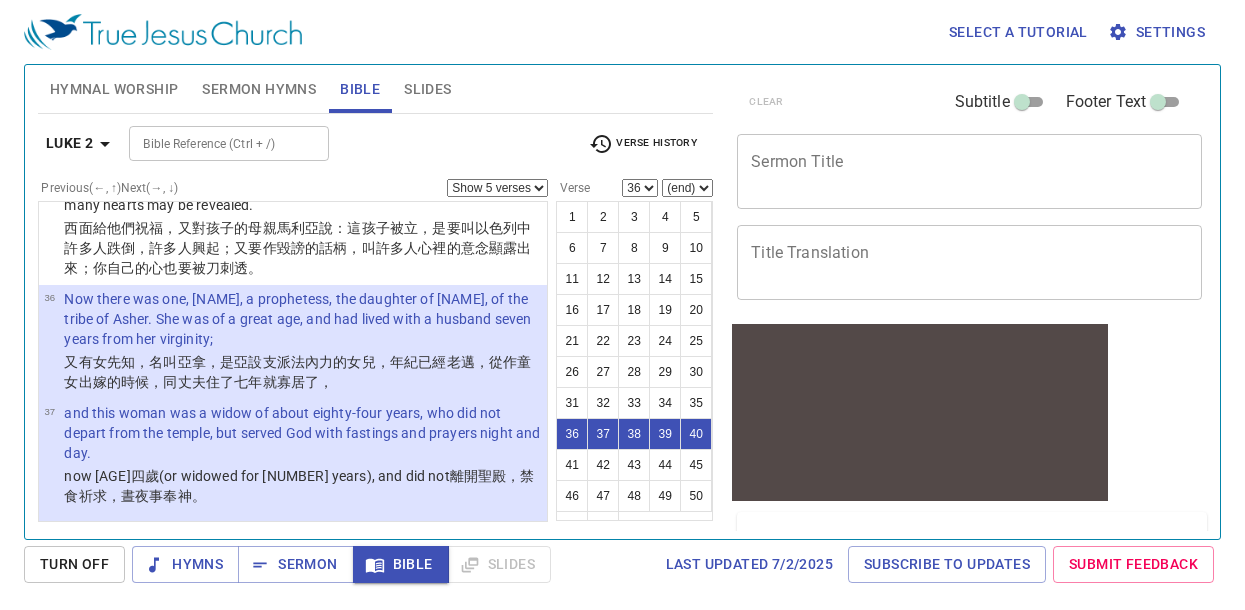 click on "Show 1 verse Show 2 verses Show 3 verses Show 4 verses Show 5 verses" at bounding box center (497, 188) 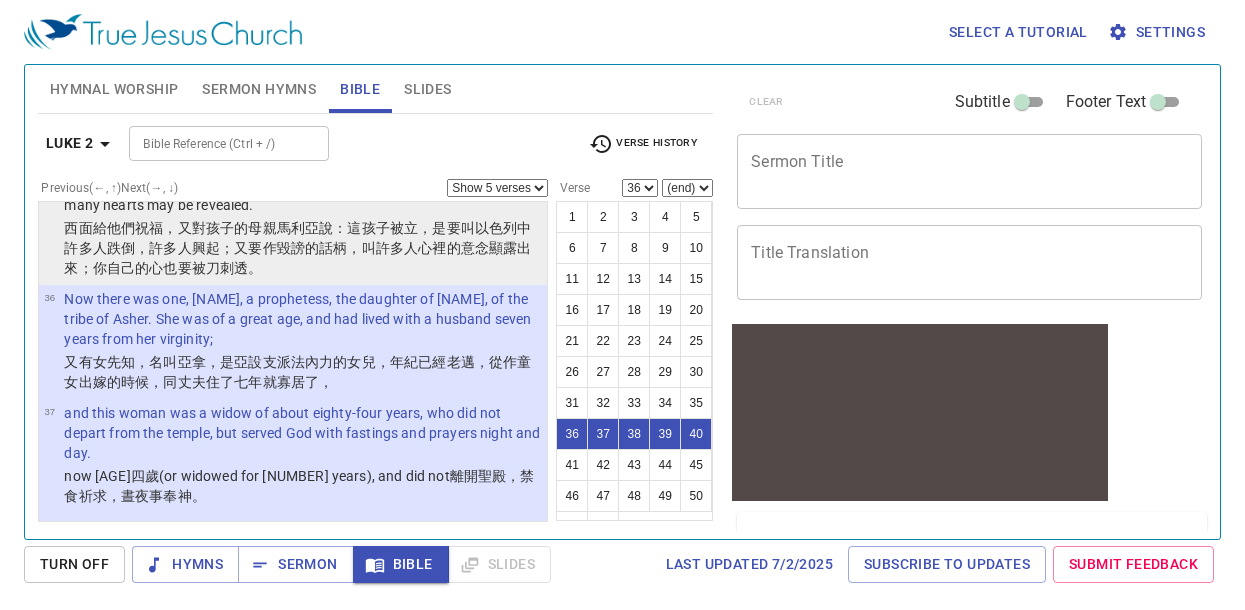 scroll, scrollTop: 2816, scrollLeft: 0, axis: vertical 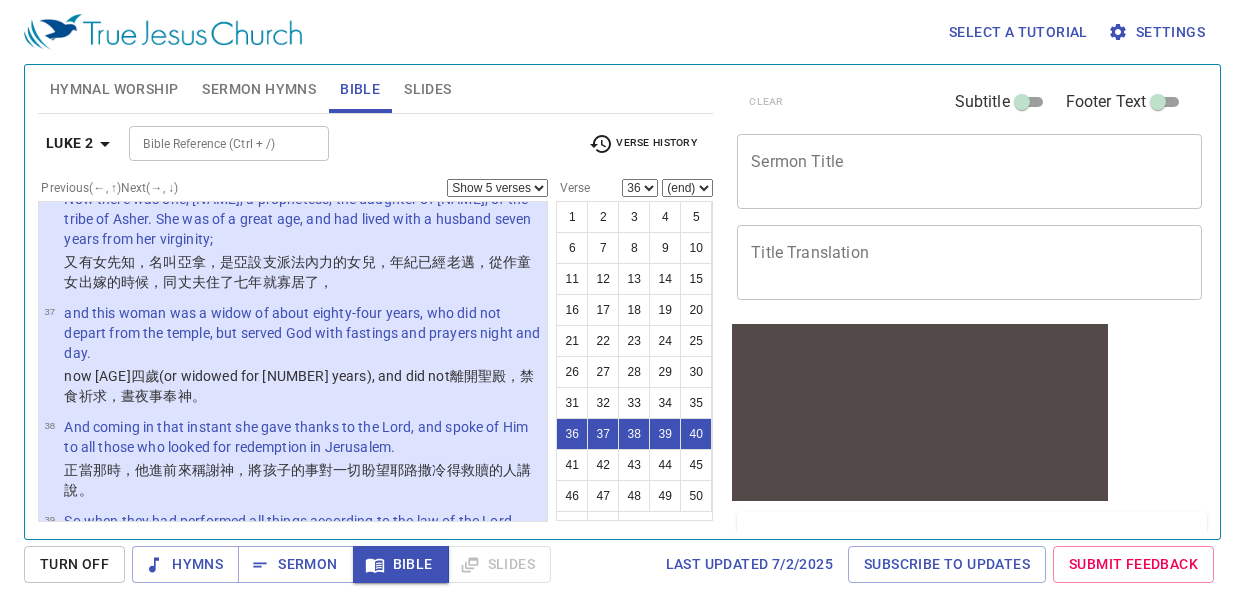 click on "Show 1 verse Show 2 verses Show 3 verses Show 4 verses Show 5 verses" at bounding box center [497, 188] 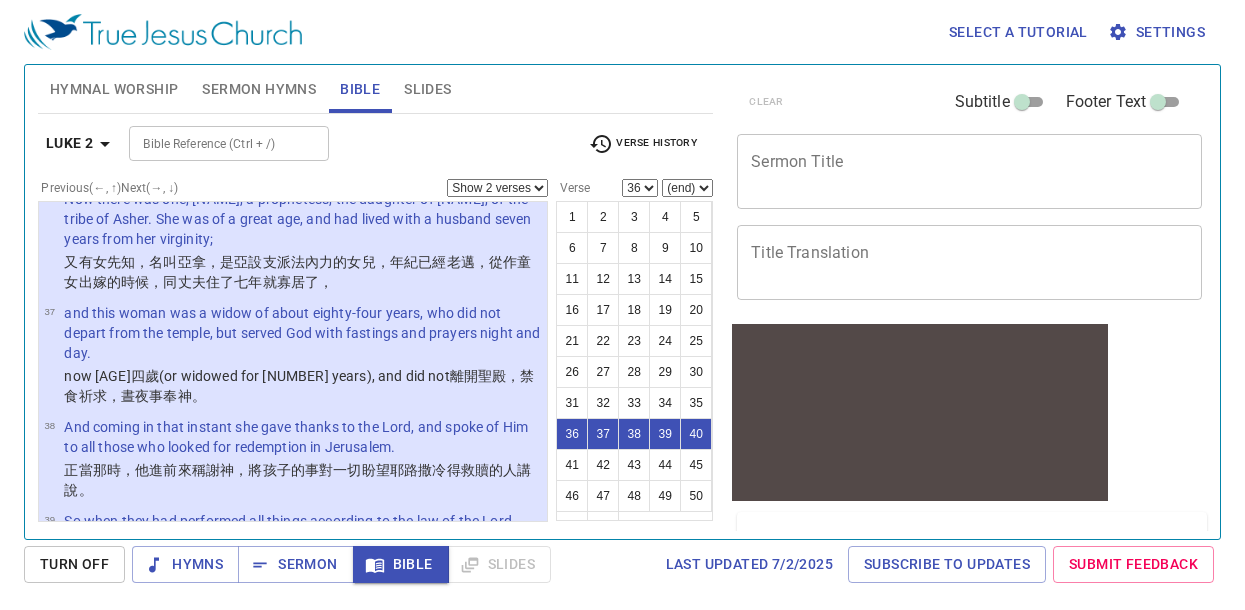 click on "Show 1 verse Show 2 verses Show 3 verses Show 4 verses Show 5 verses" at bounding box center (497, 188) 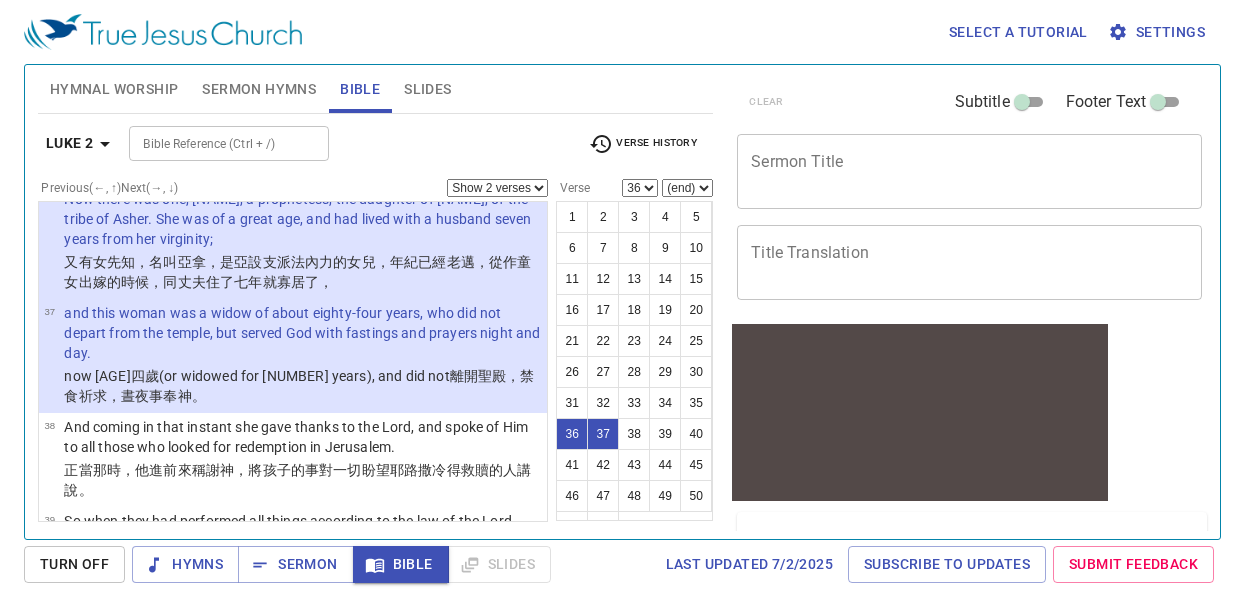 click at bounding box center (307, 144) 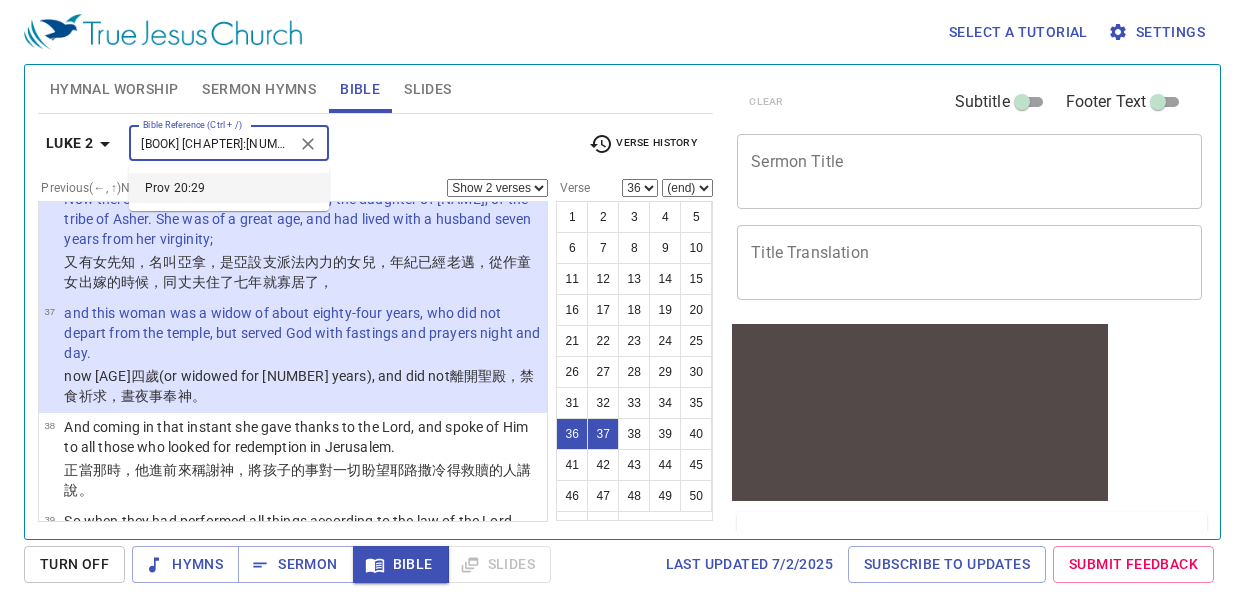 type on "[BOOK] [CHAPTER]:[NUMBER]" 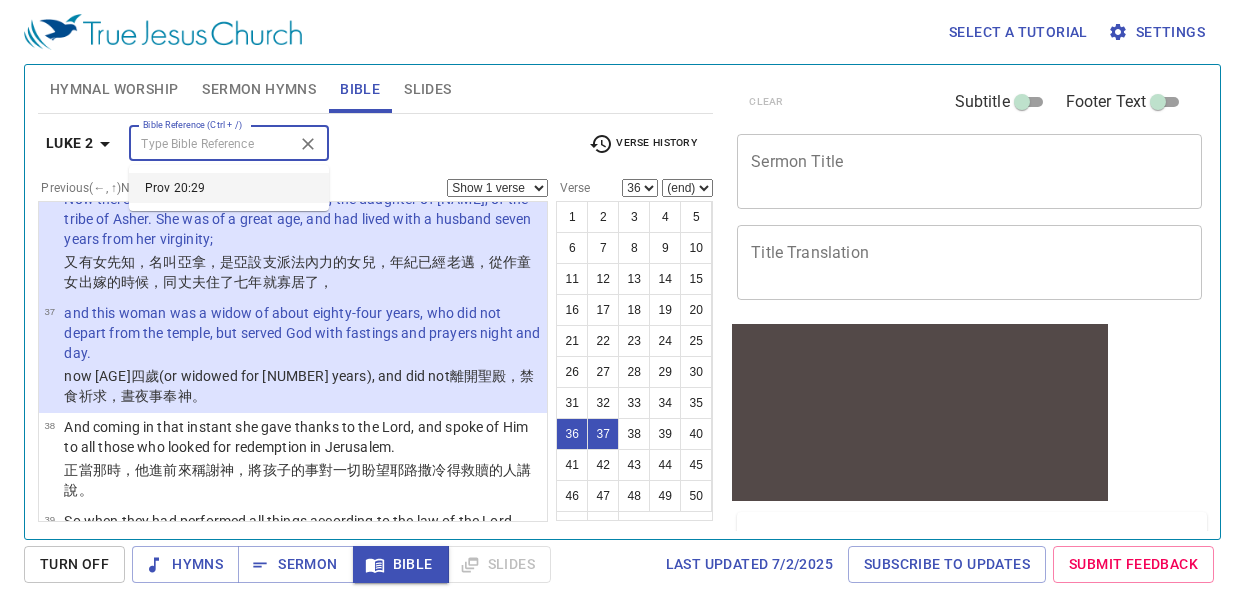 select on "29" 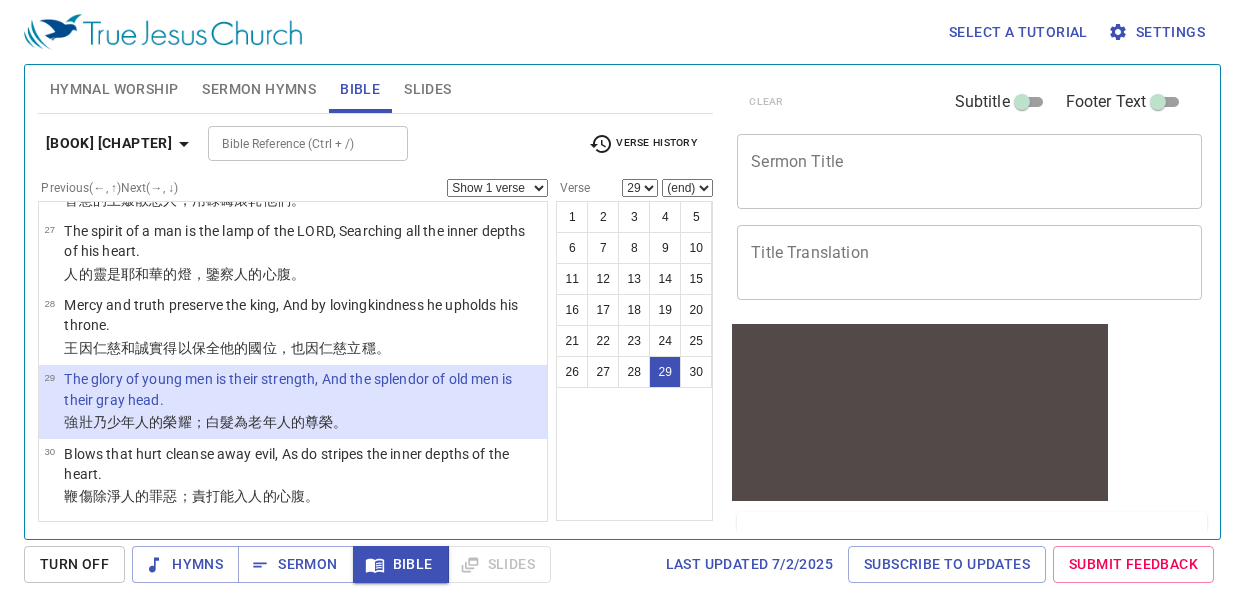 scroll, scrollTop: 1818, scrollLeft: 0, axis: vertical 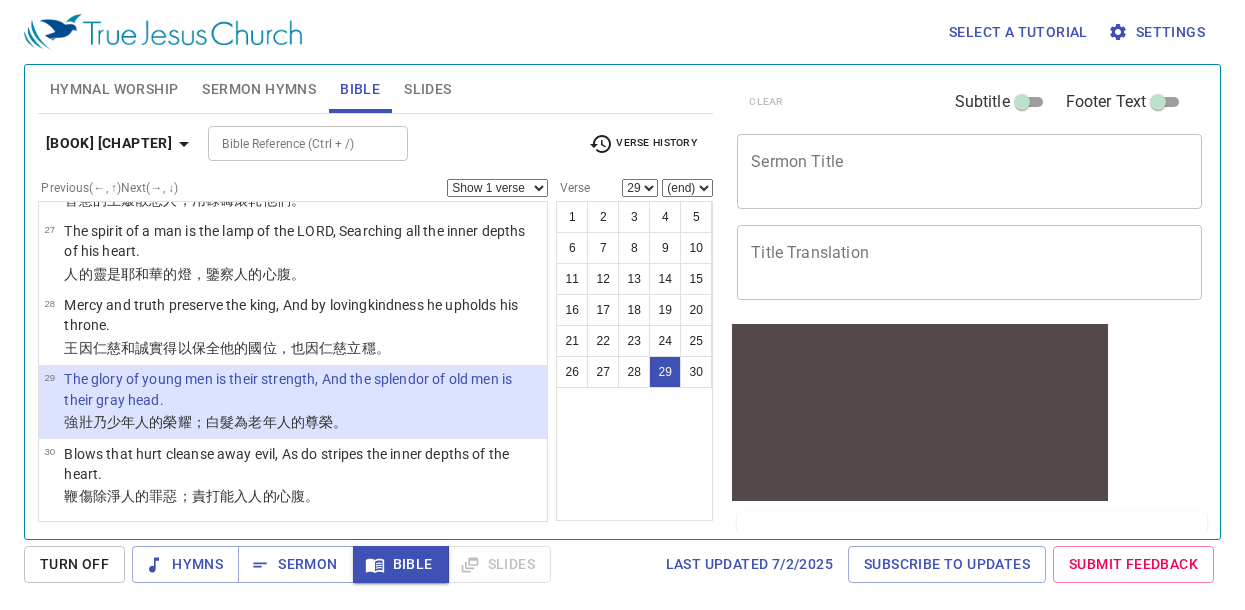 click at bounding box center (386, 144) 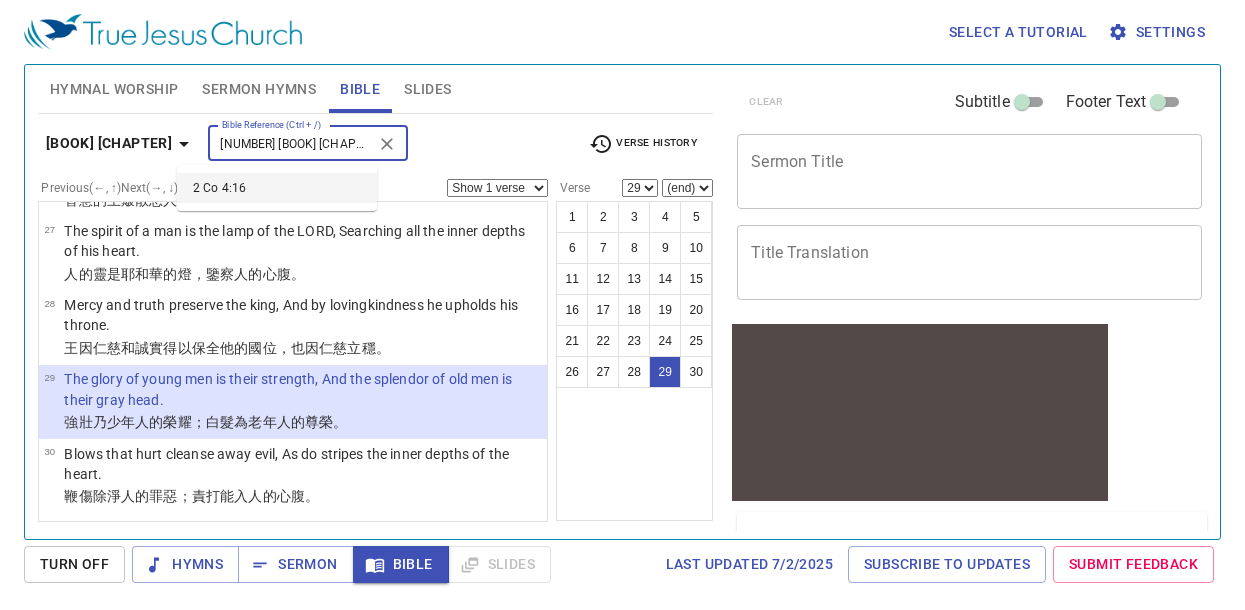 type on "[NUMBER] [BOOK] [CHAPTER]:[NUMBER]" 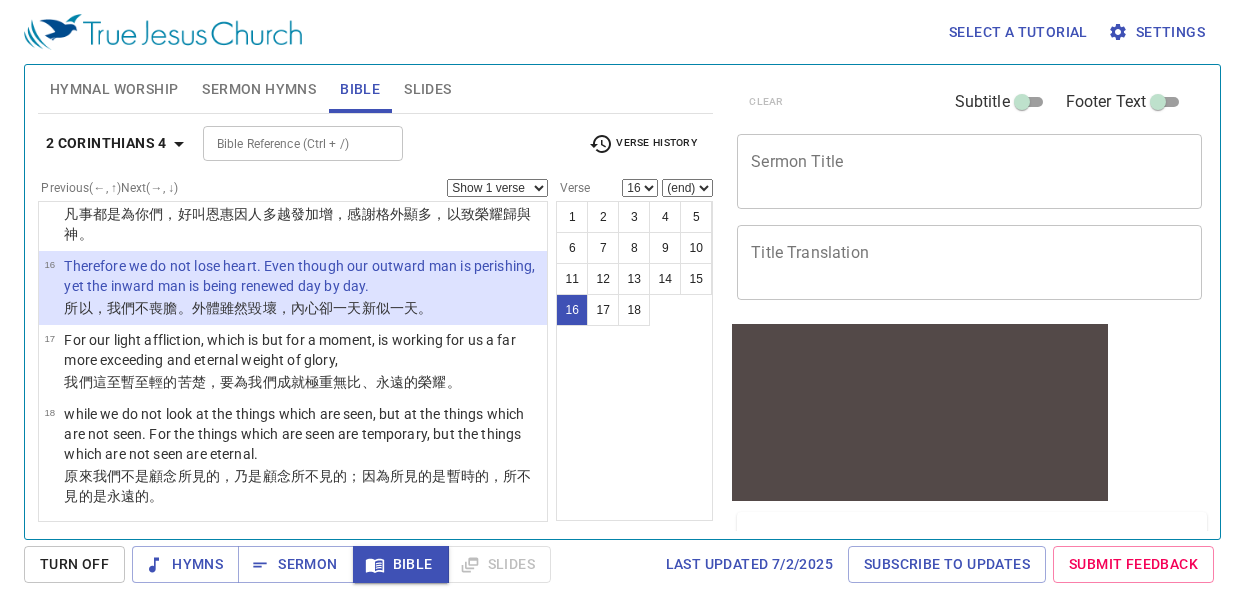 scroll, scrollTop: 1190, scrollLeft: 0, axis: vertical 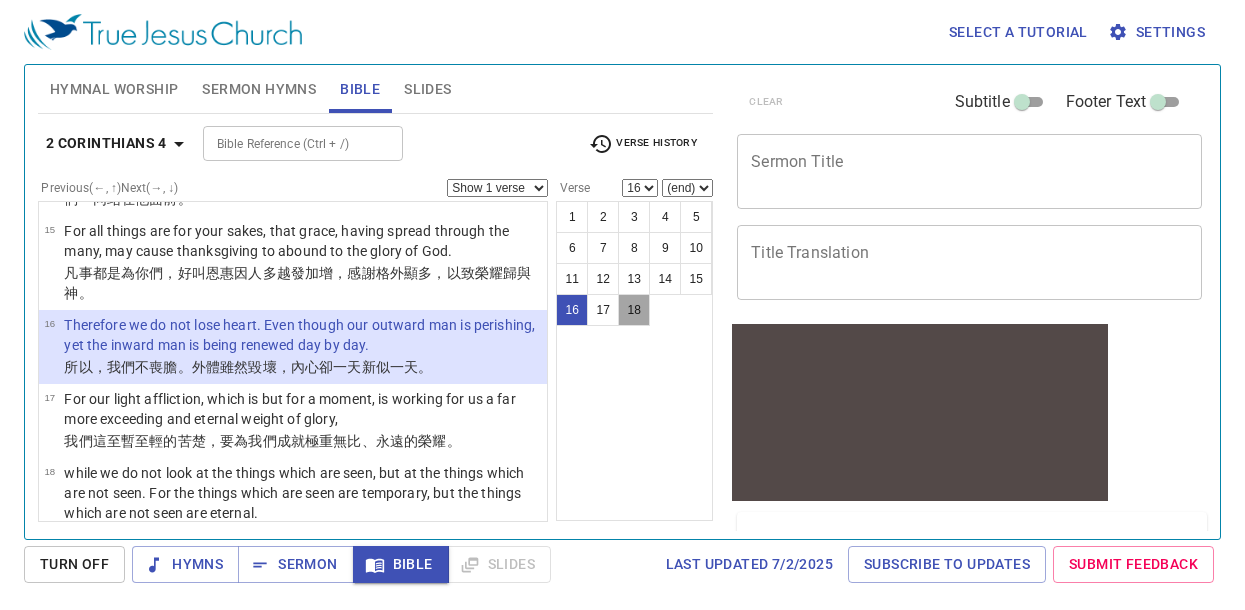 click on "18" at bounding box center (634, 310) 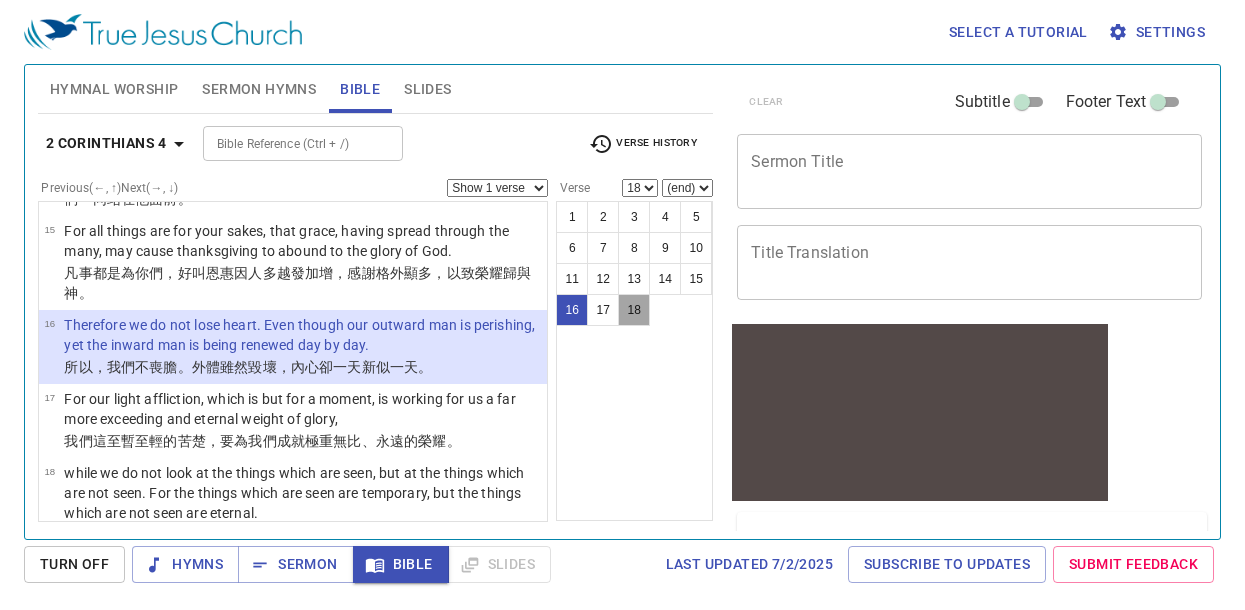 scroll, scrollTop: 1289, scrollLeft: 0, axis: vertical 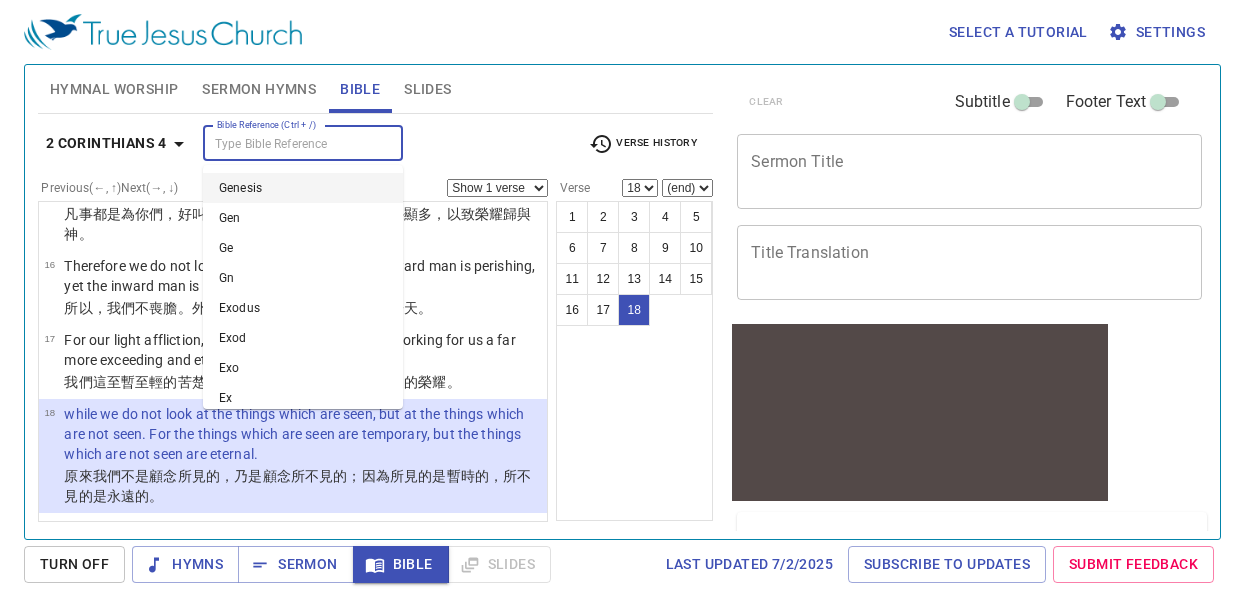 click on "Bible Reference (Ctrl + /)" at bounding box center [286, 143] 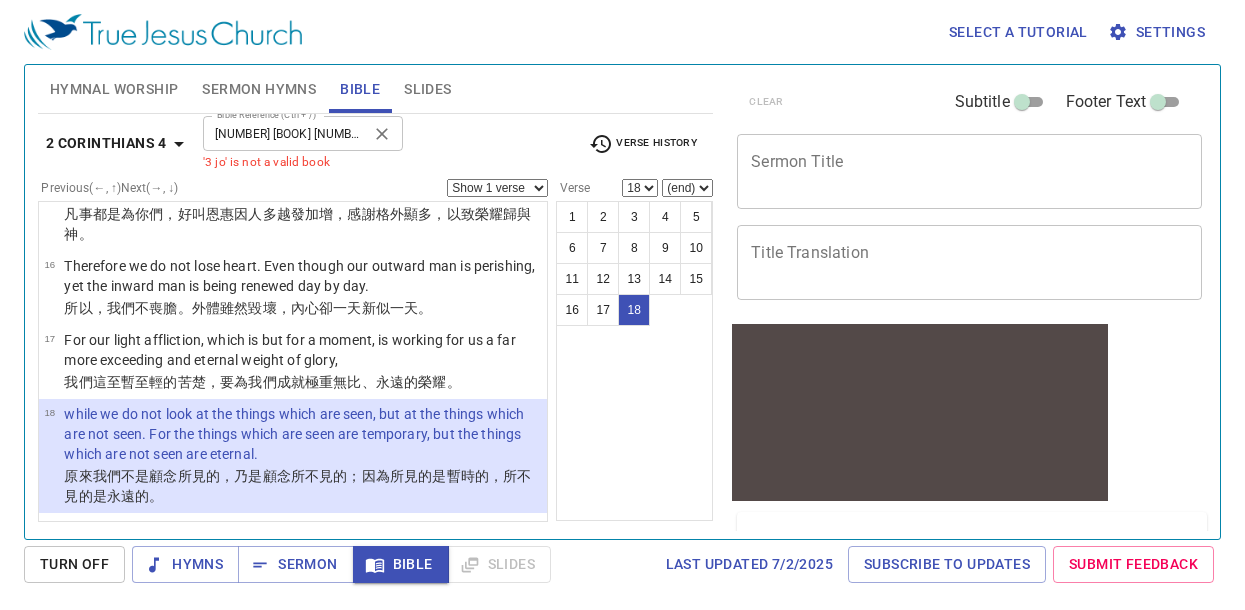 click on "[NUMBER] [BOOK] [NUMBER]" at bounding box center [286, 133] 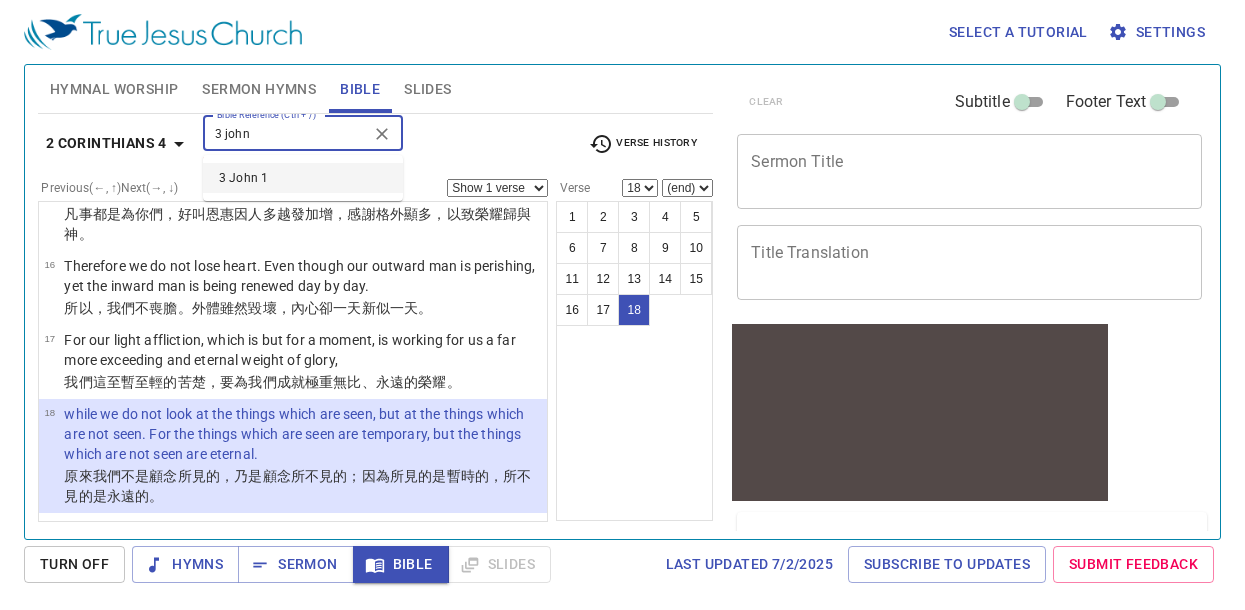 type on "3 john" 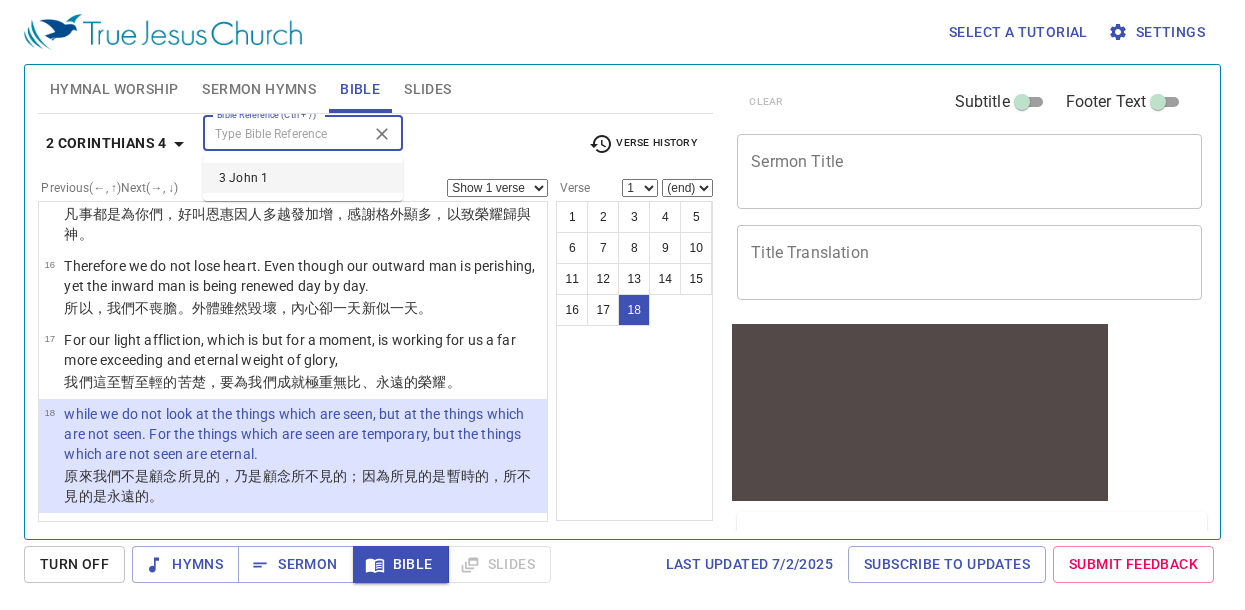 scroll, scrollTop: 0, scrollLeft: 0, axis: both 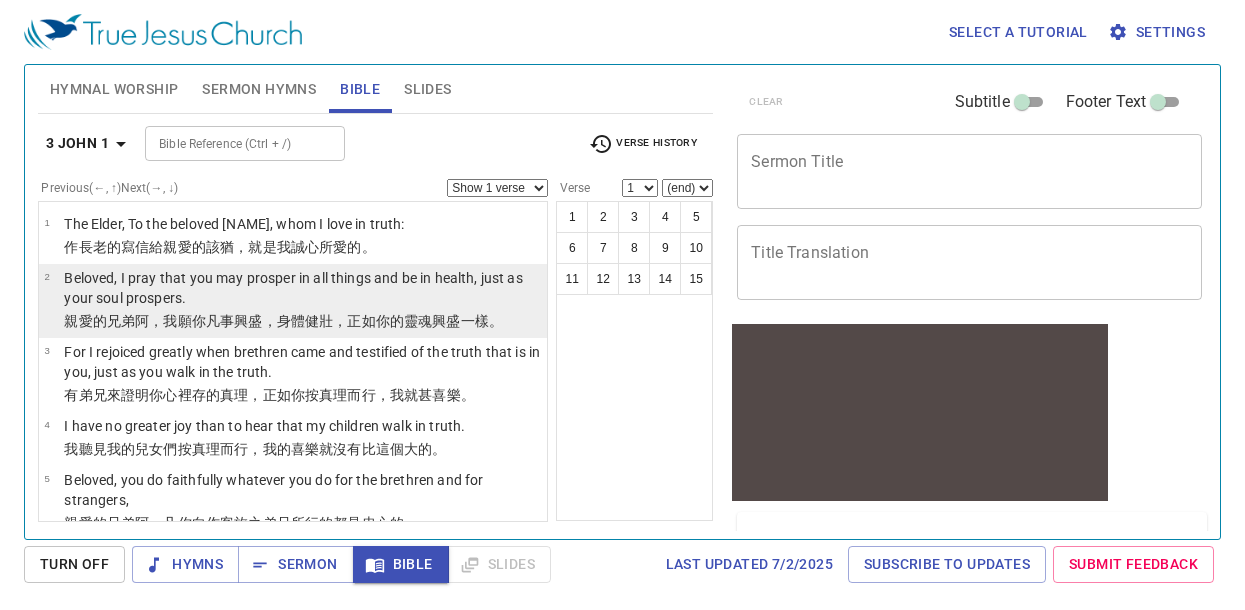 click on "Beloved, I pray that you may prosper in all things and be in health, just as your soul prospers." at bounding box center (302, 288) 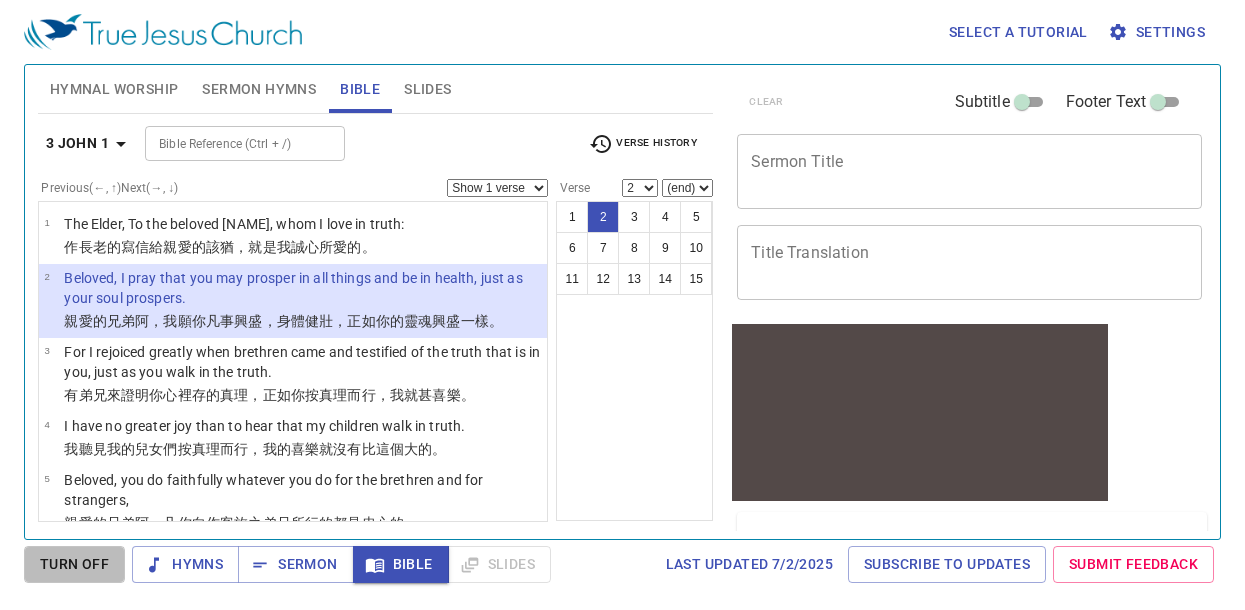 click on "Turn Off" at bounding box center [74, 564] 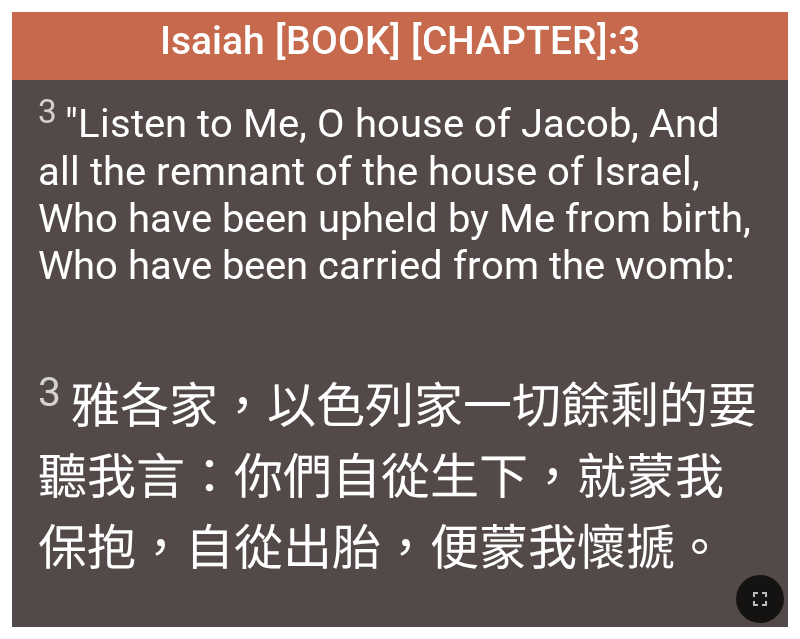 scroll, scrollTop: 0, scrollLeft: 0, axis: both 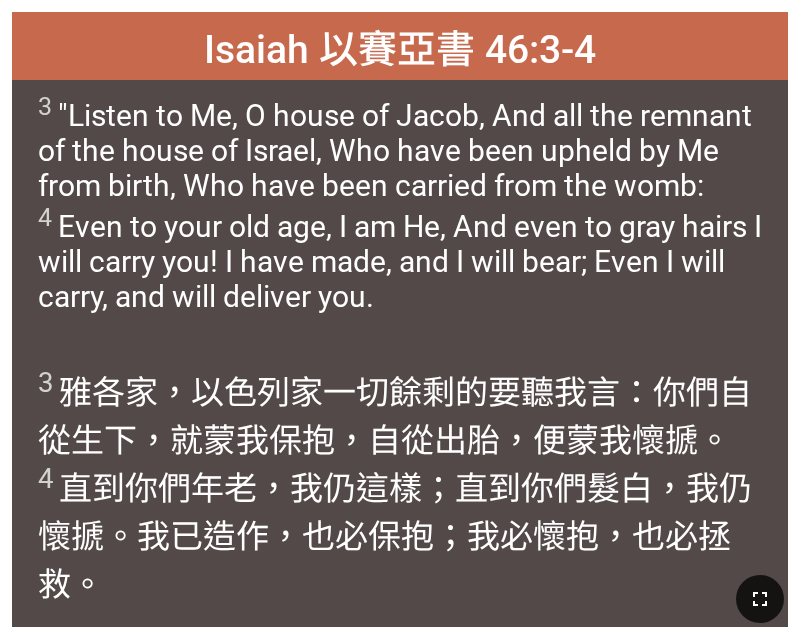 click at bounding box center (760, 599) 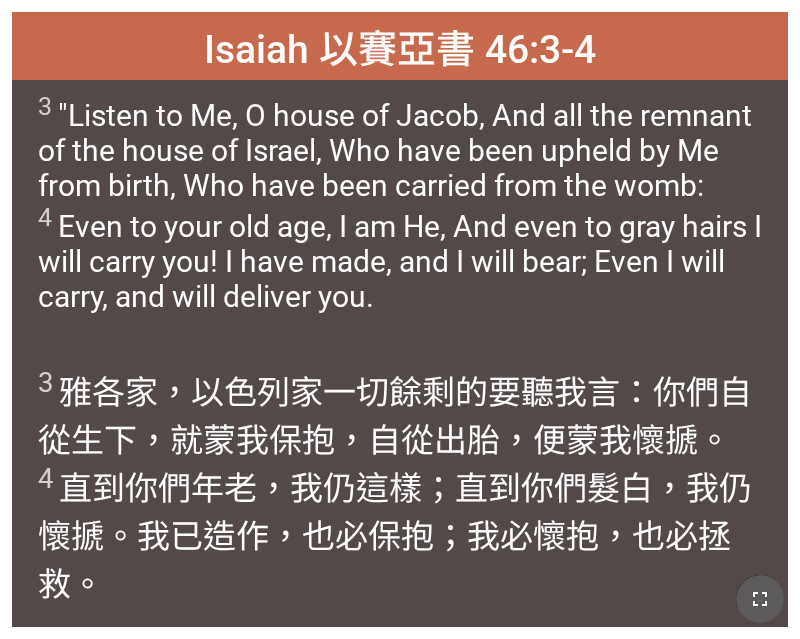 click 